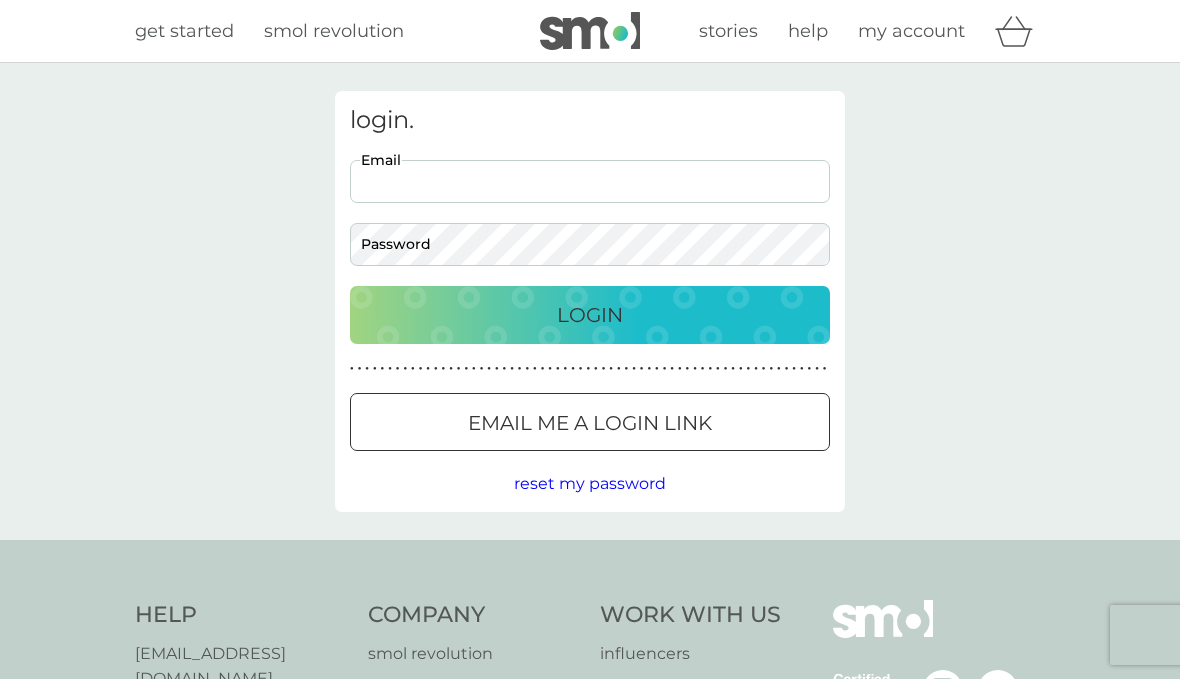 scroll, scrollTop: 0, scrollLeft: 0, axis: both 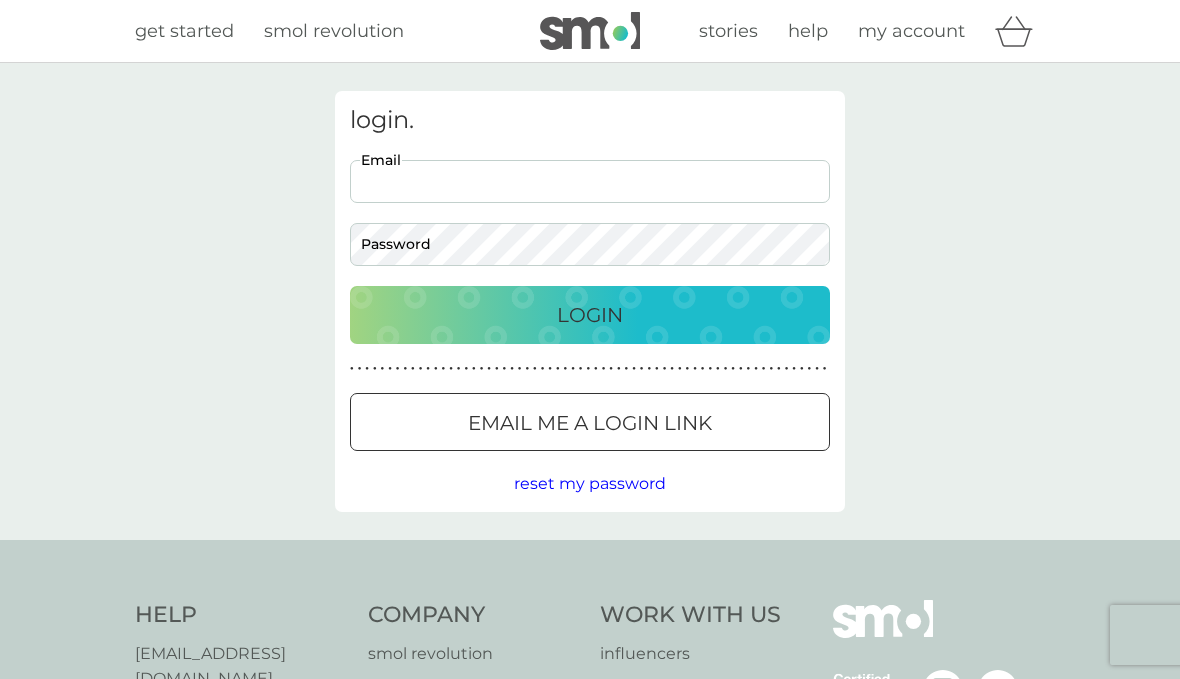 click on "Email" at bounding box center [590, 181] 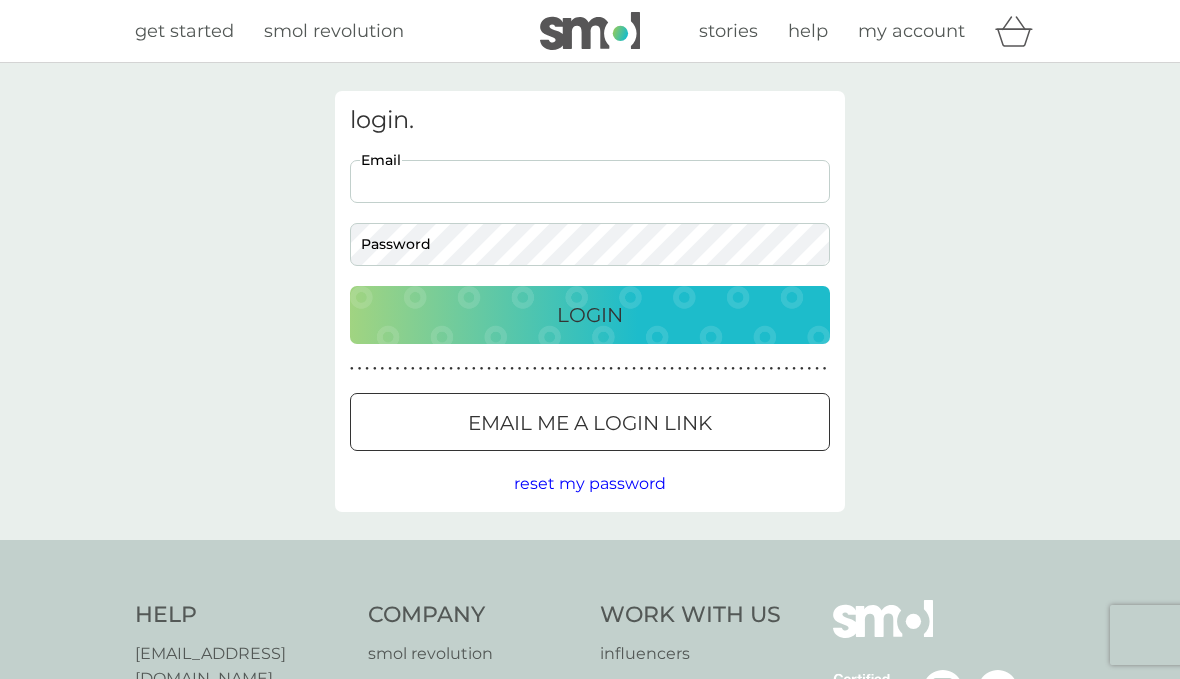 click on "login. Email Password Login ● ● ● ● ● ● ● ● ● ● ● ● ● ● ● ● ● ● ● ● ● ● ● ● ● ● ● ● ● ● ● ● ● ● ● ● ● ● ● ● ● ● ● ● ● ● ● ● ● ● ● ● ● ● ● ● ● ● ● ● ● ● ● ● ● ● ● ● ● ● Email me a login link reset my password" at bounding box center (590, 301) 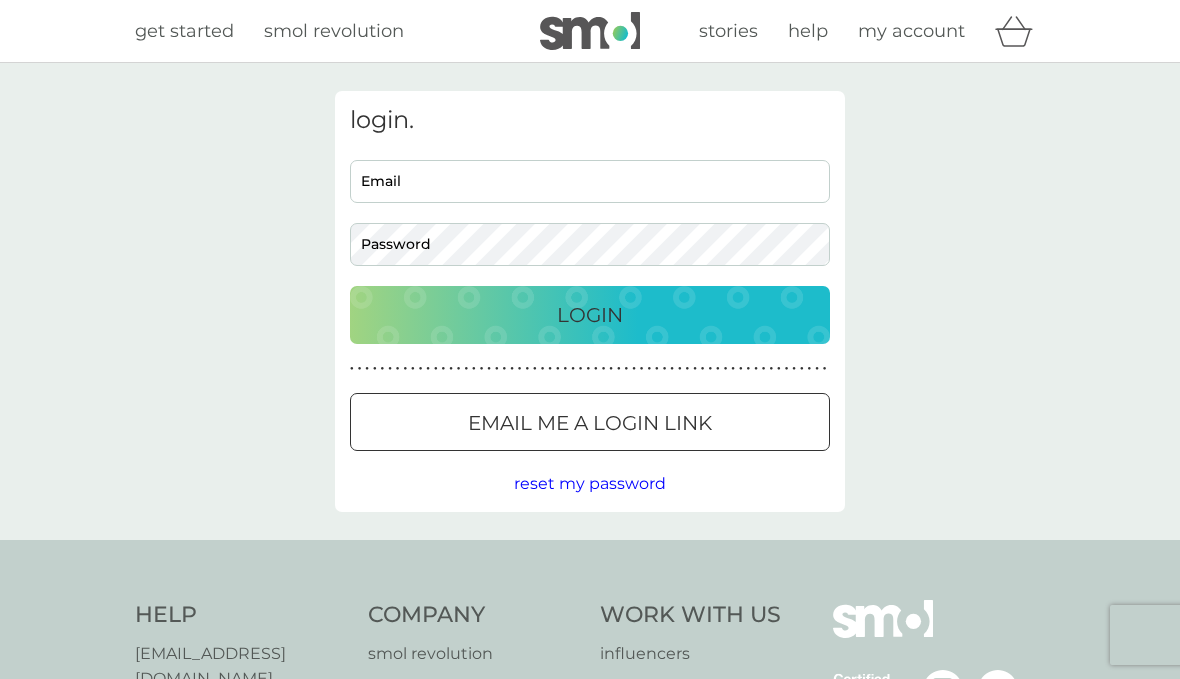 click on "Email" at bounding box center (590, 181) 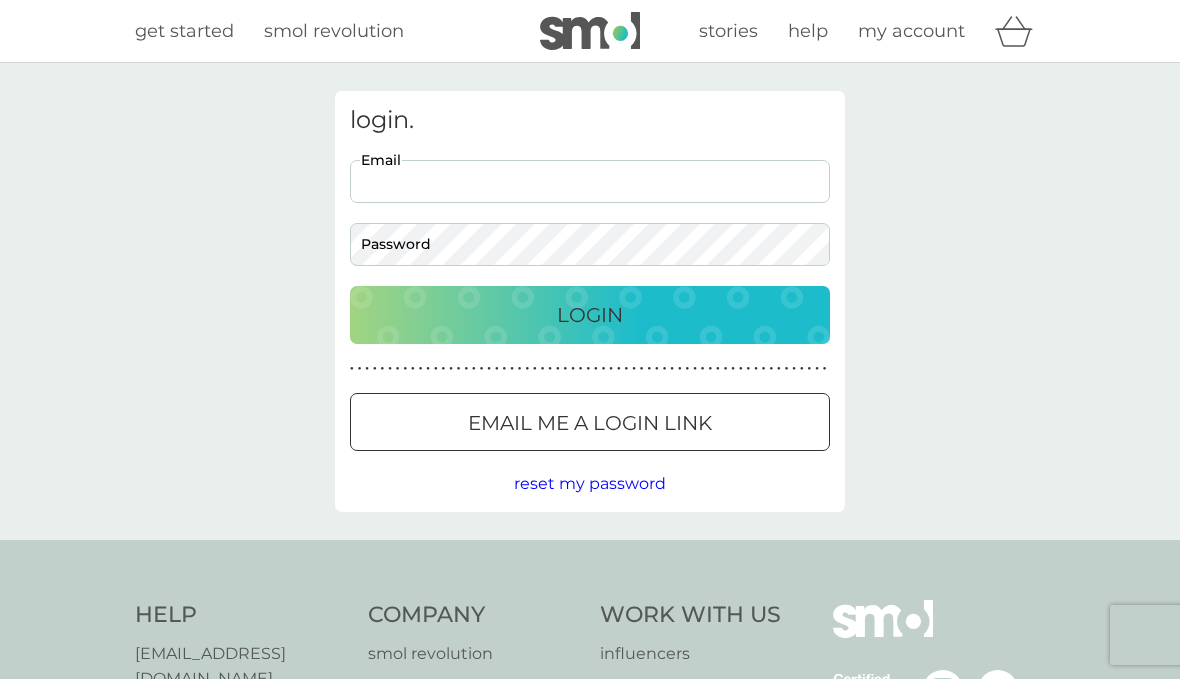 click on "Email" at bounding box center (590, 181) 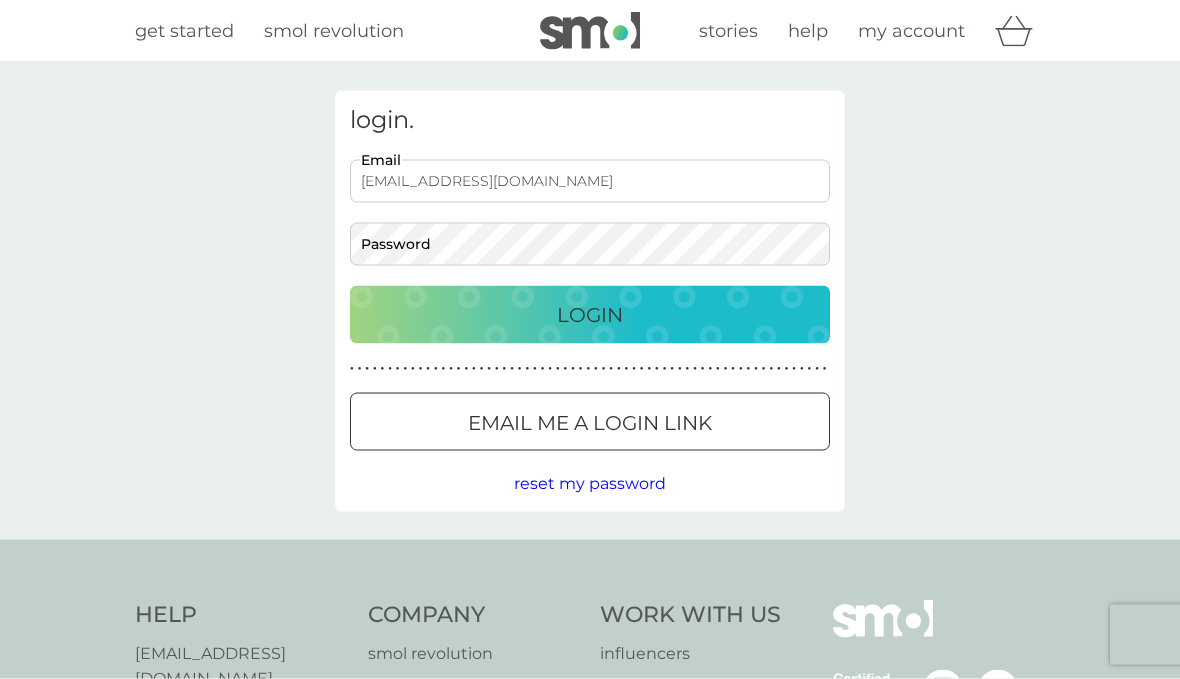 type on "loveday843@btinternet.com" 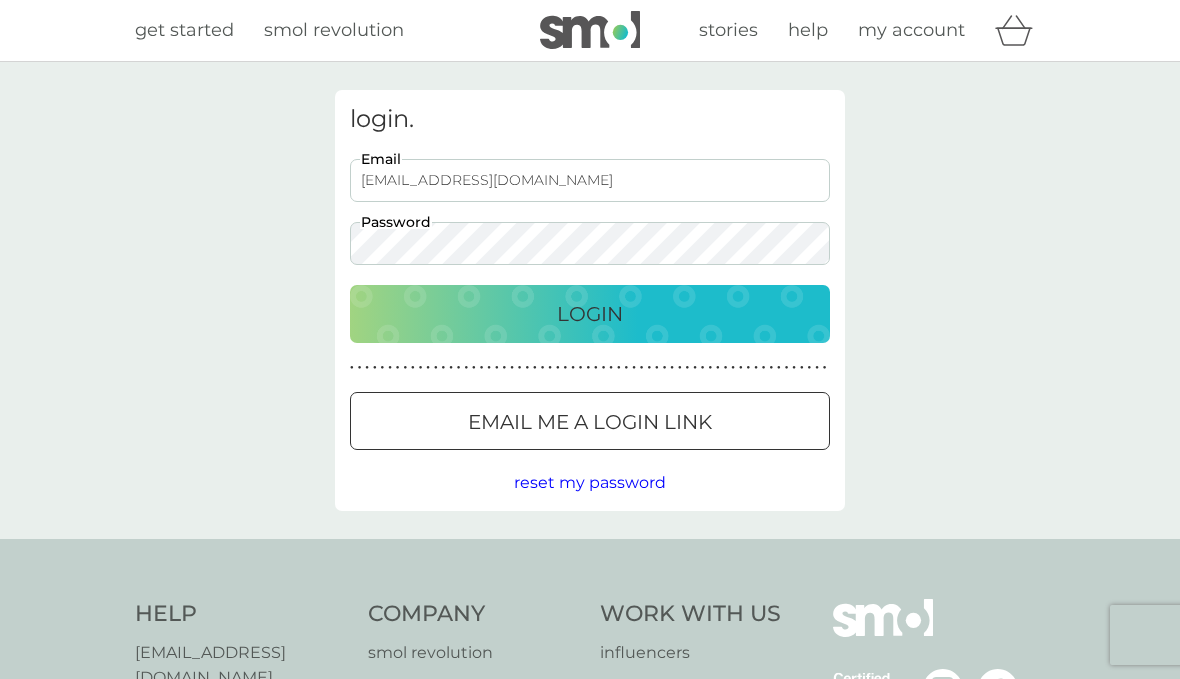 scroll, scrollTop: 0, scrollLeft: 0, axis: both 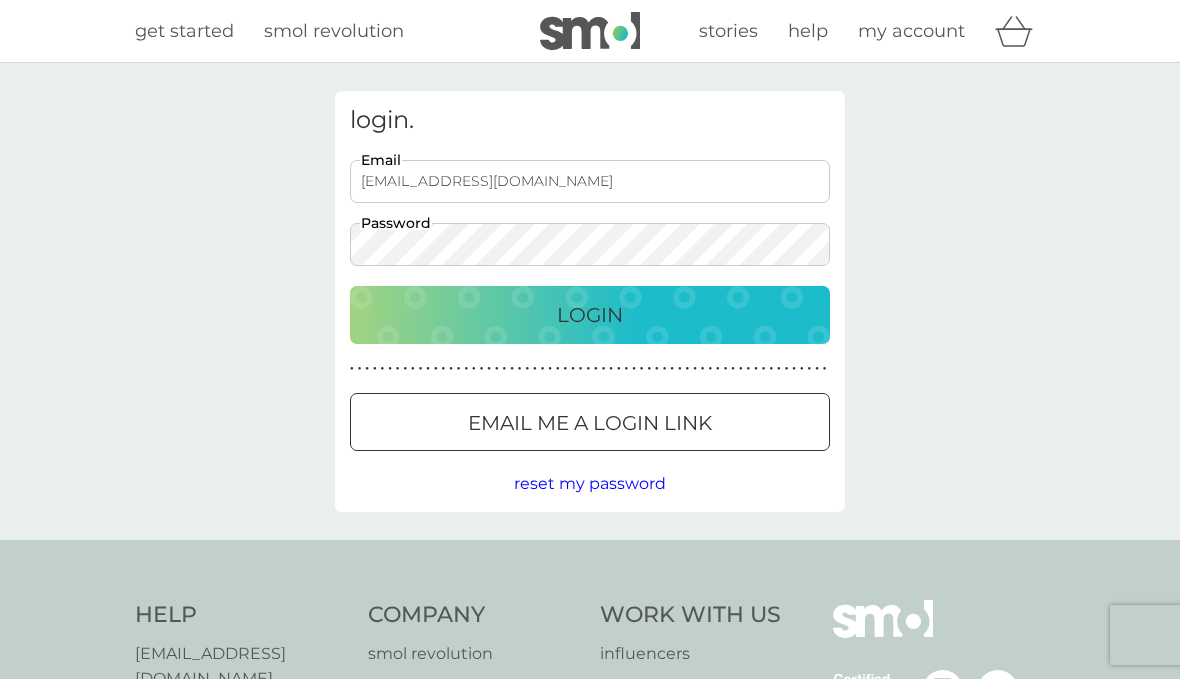 click on "Login" at bounding box center [590, 315] 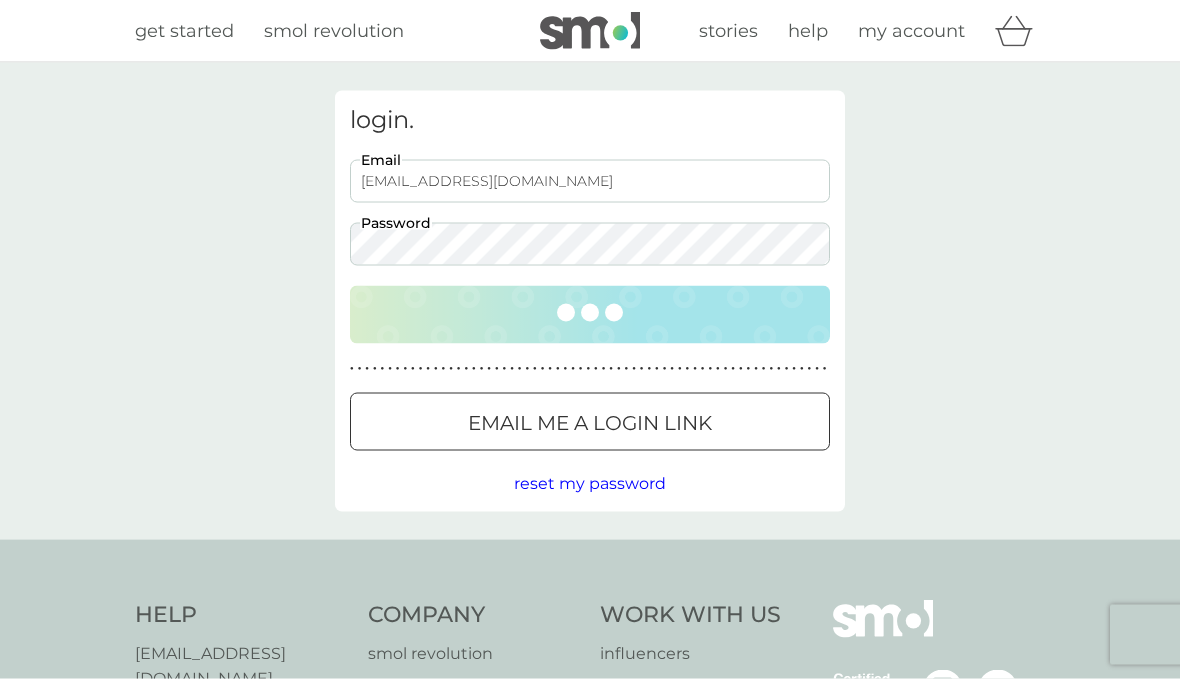 scroll, scrollTop: 1, scrollLeft: 0, axis: vertical 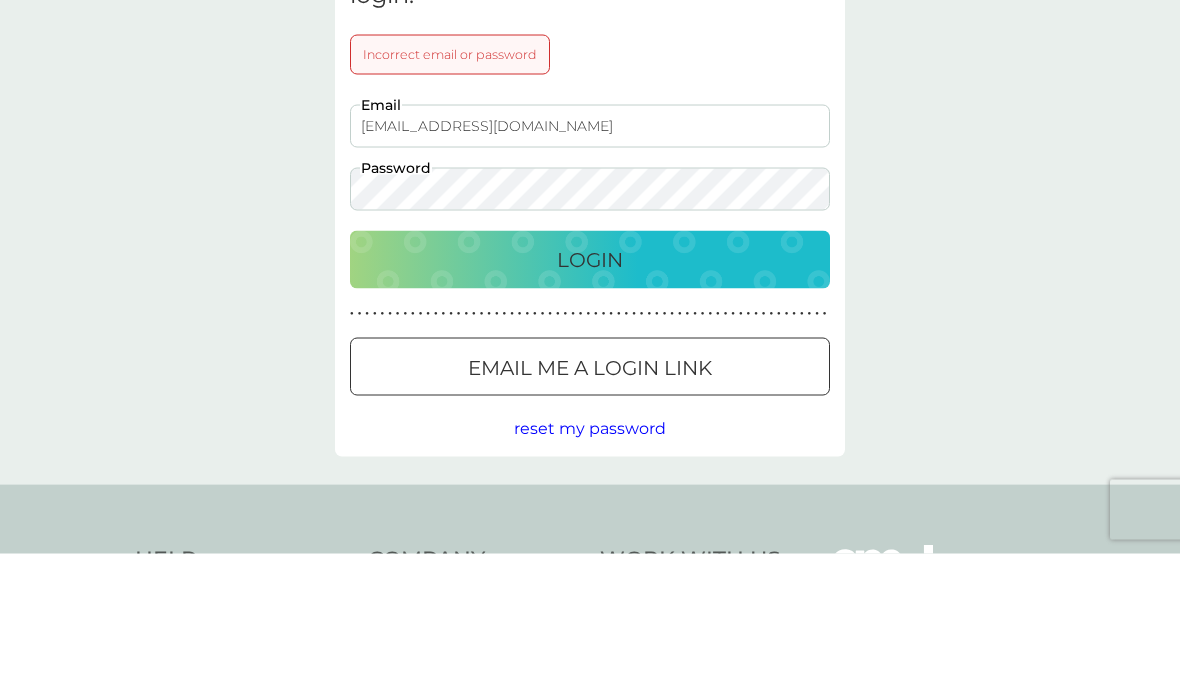 click on "Login" at bounding box center (590, 385) 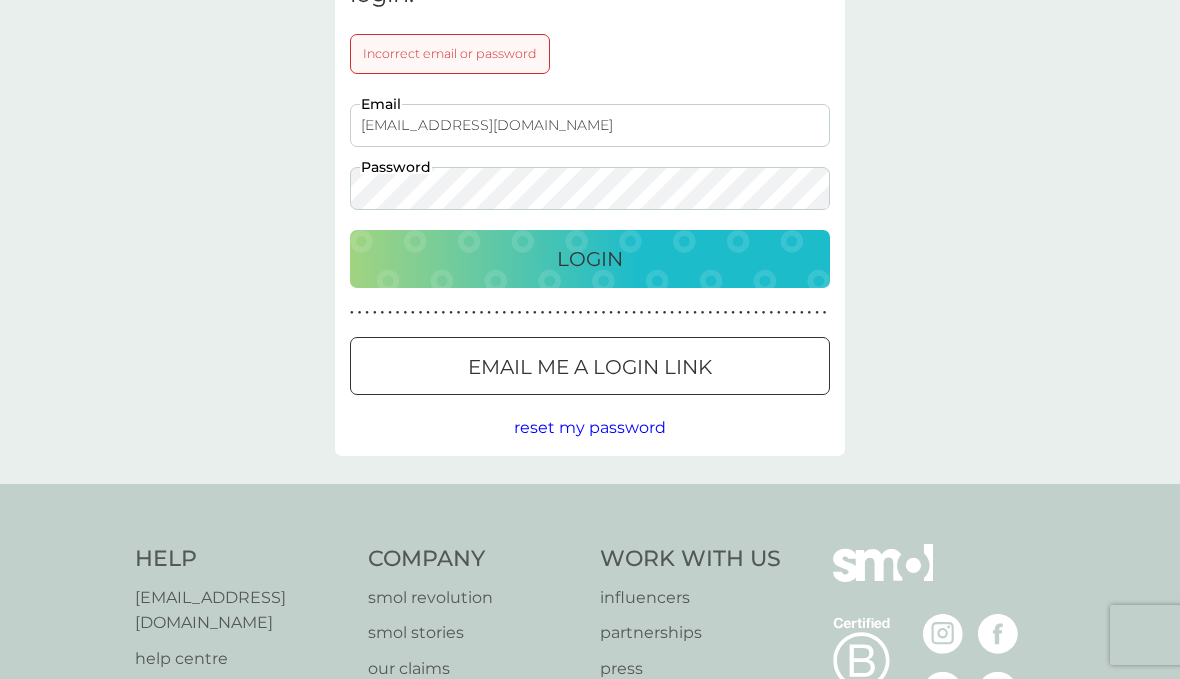 click on "Login" at bounding box center (590, 259) 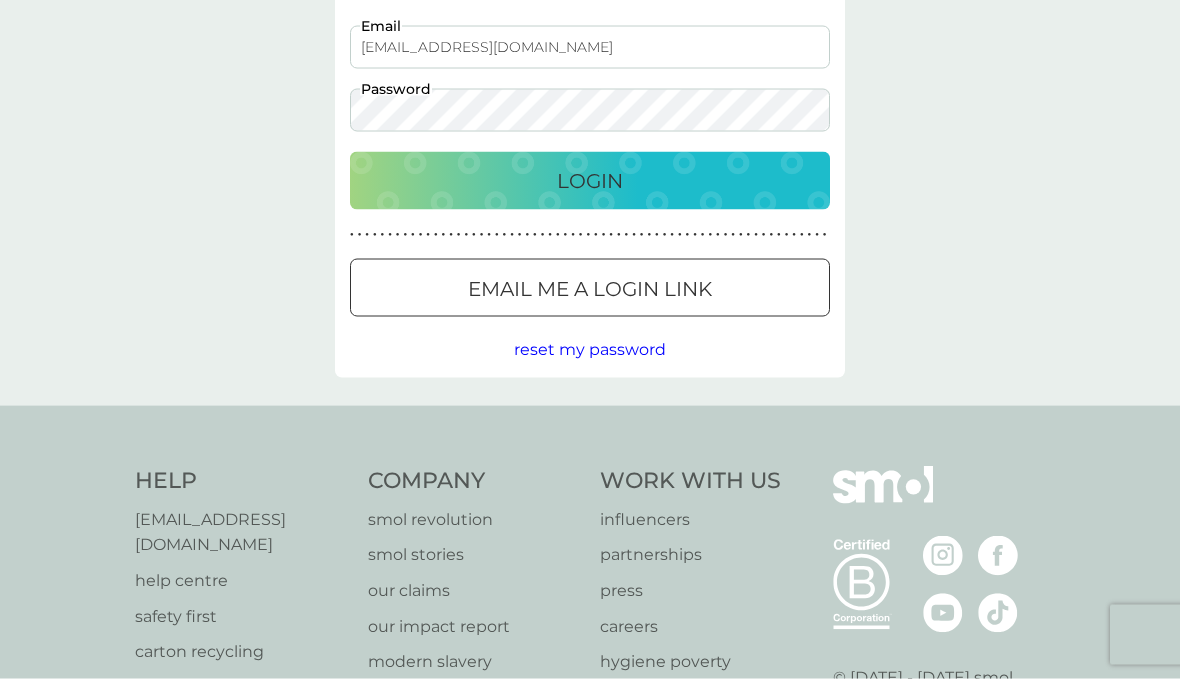 scroll, scrollTop: 205, scrollLeft: 0, axis: vertical 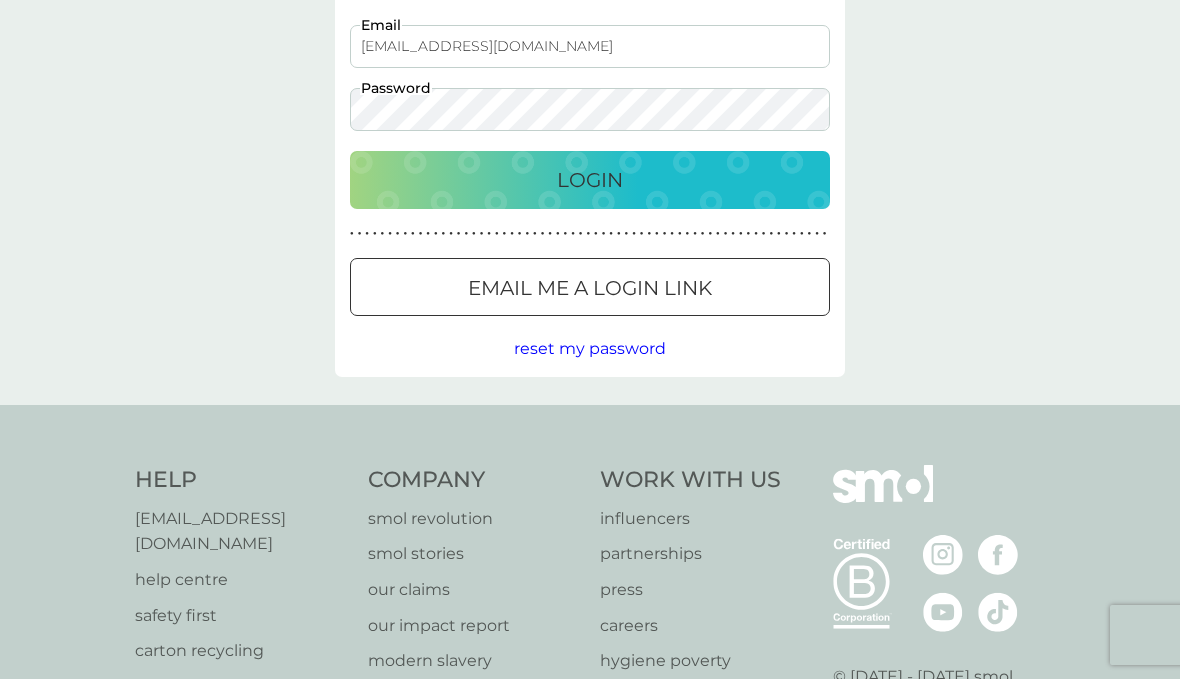 click on "reset my password" at bounding box center [590, 348] 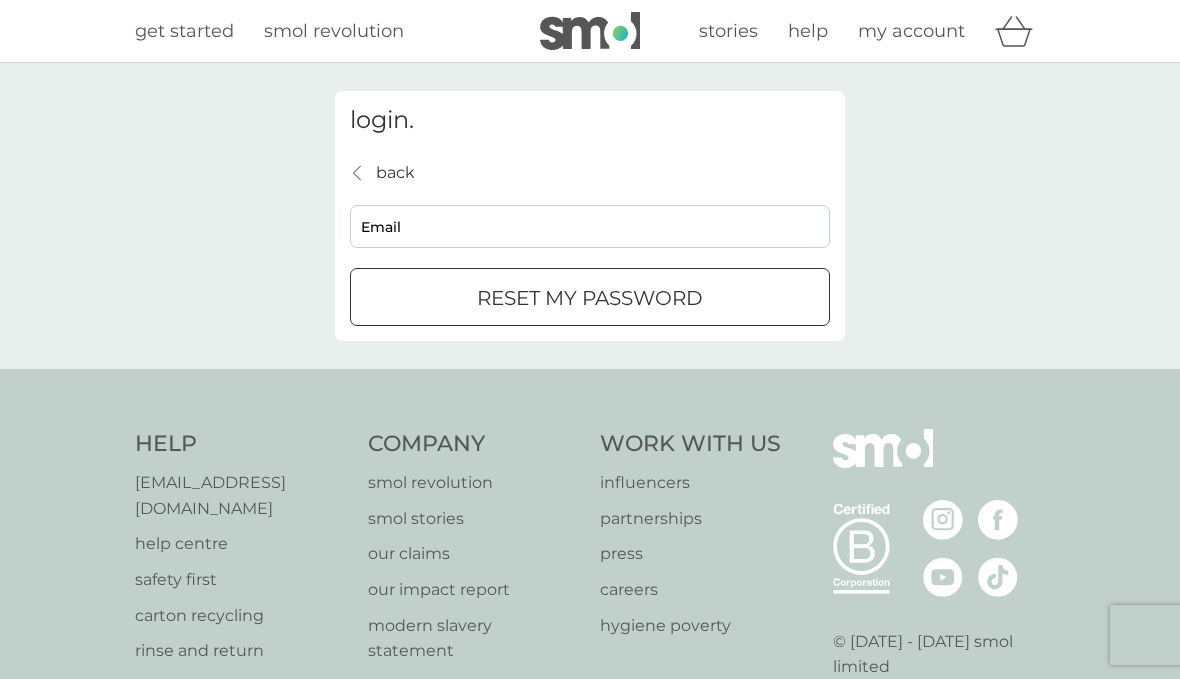 scroll, scrollTop: 45, scrollLeft: 0, axis: vertical 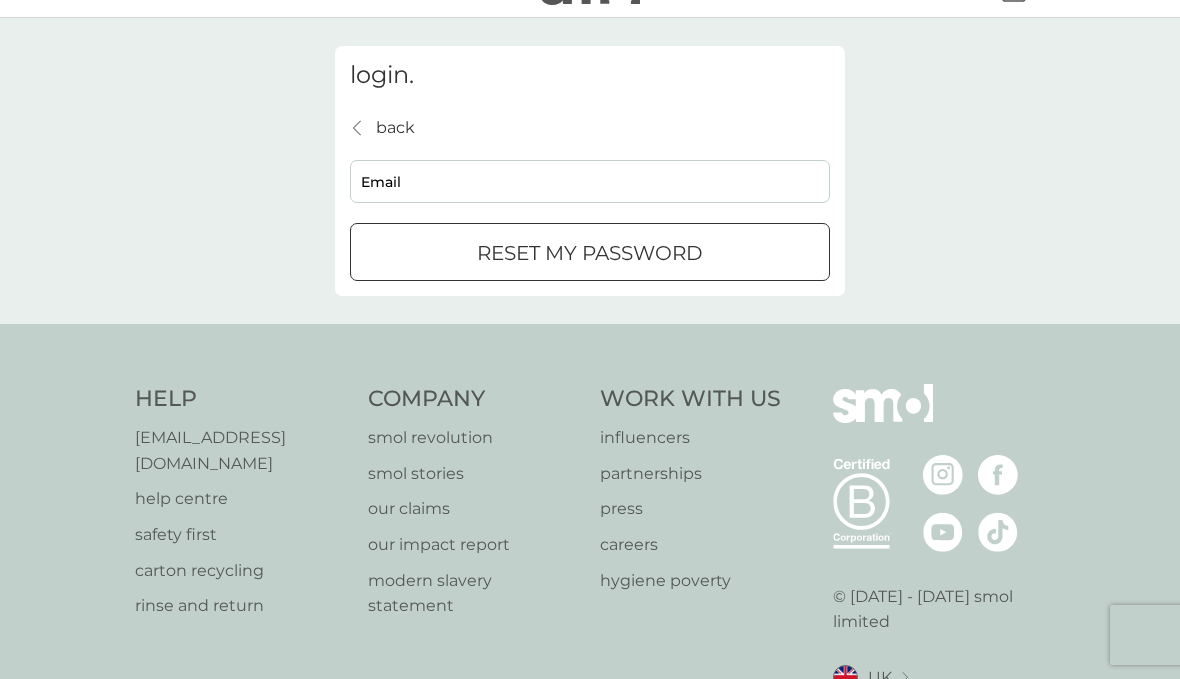 click on "Email" at bounding box center (590, 181) 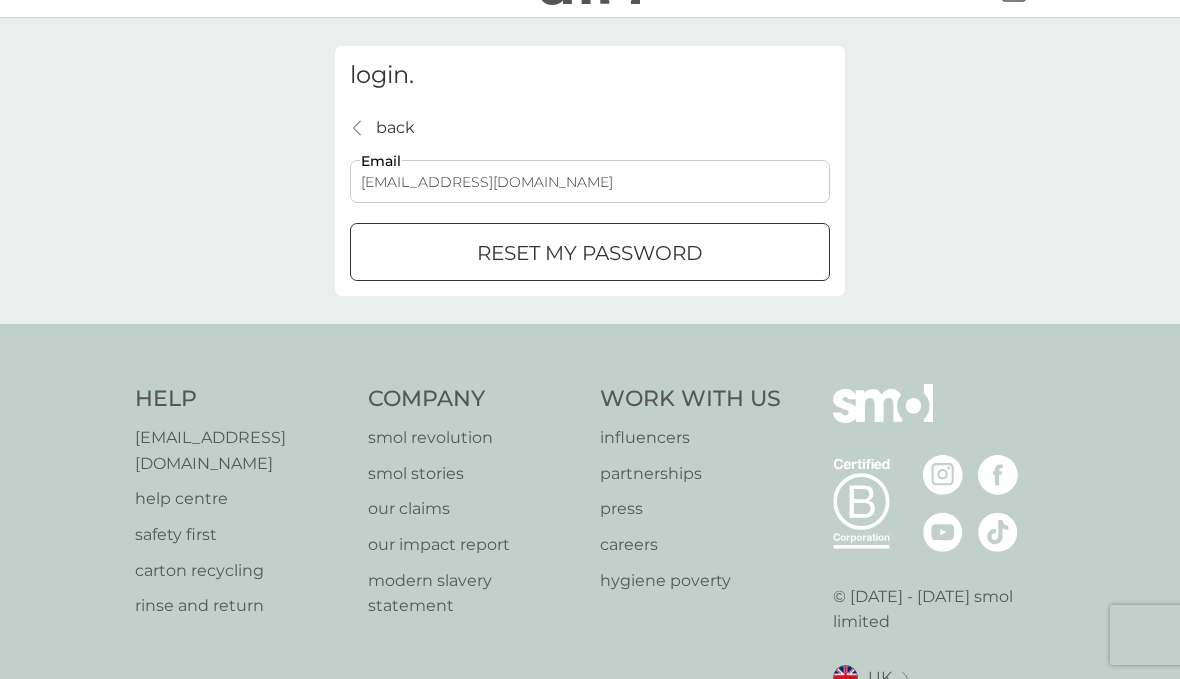 click on "reset my password" at bounding box center (590, 252) 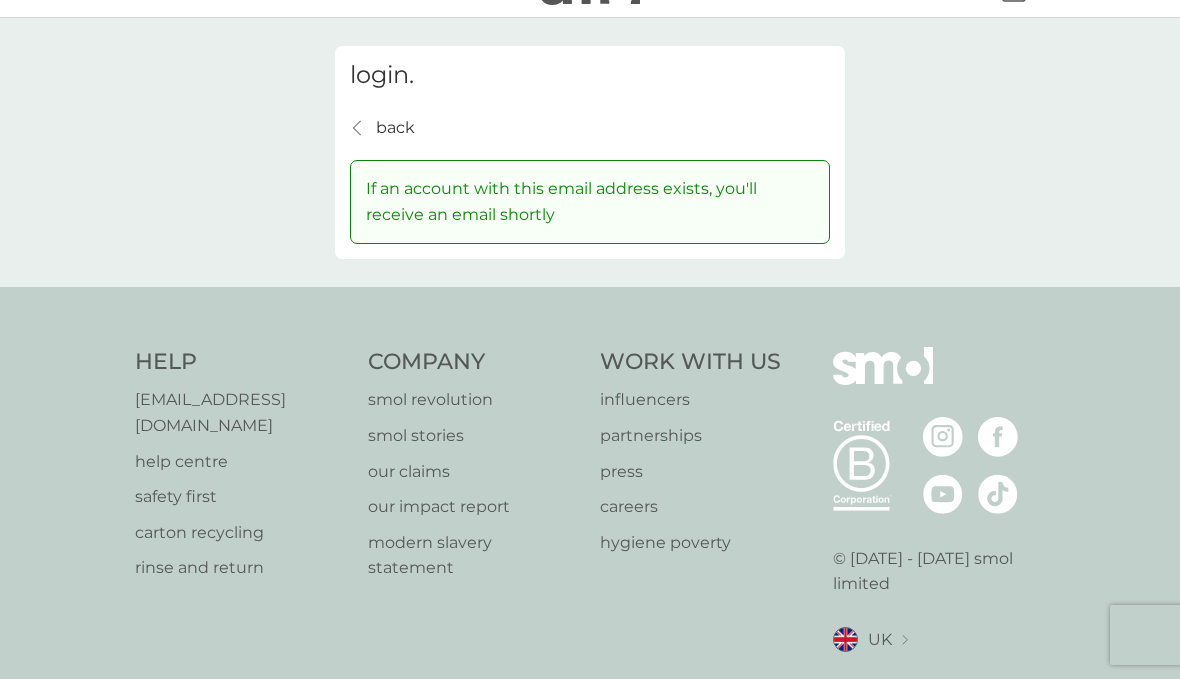 scroll, scrollTop: 6, scrollLeft: 0, axis: vertical 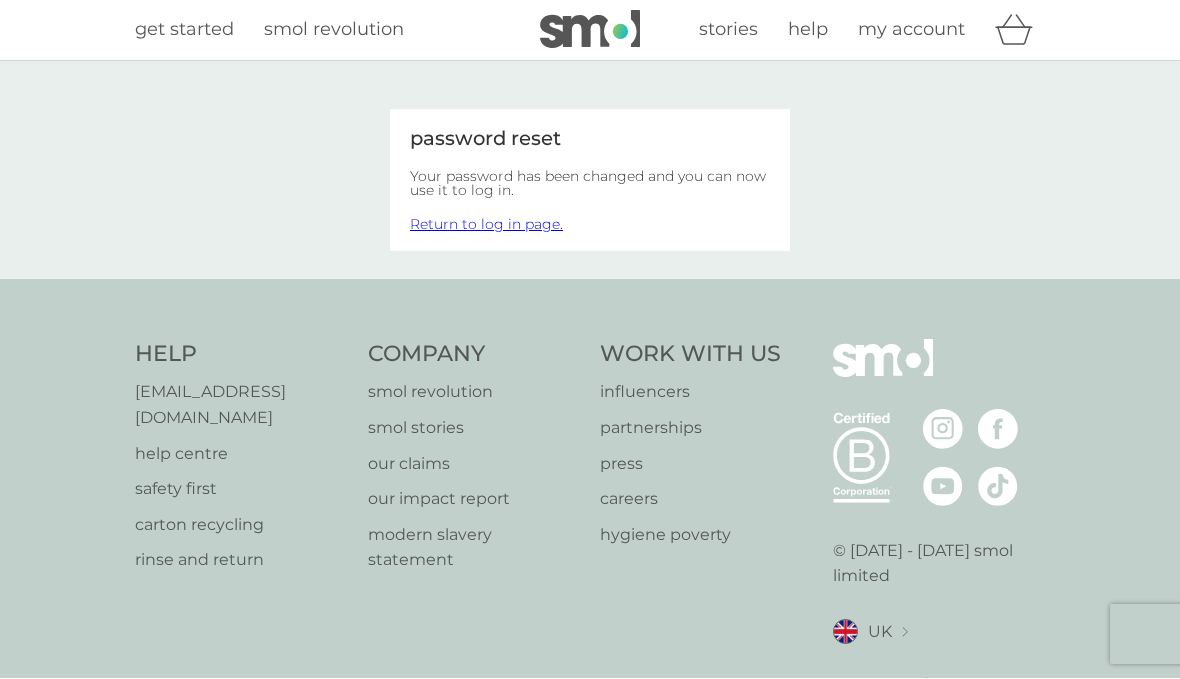 click on "Return to log in page." at bounding box center [486, 225] 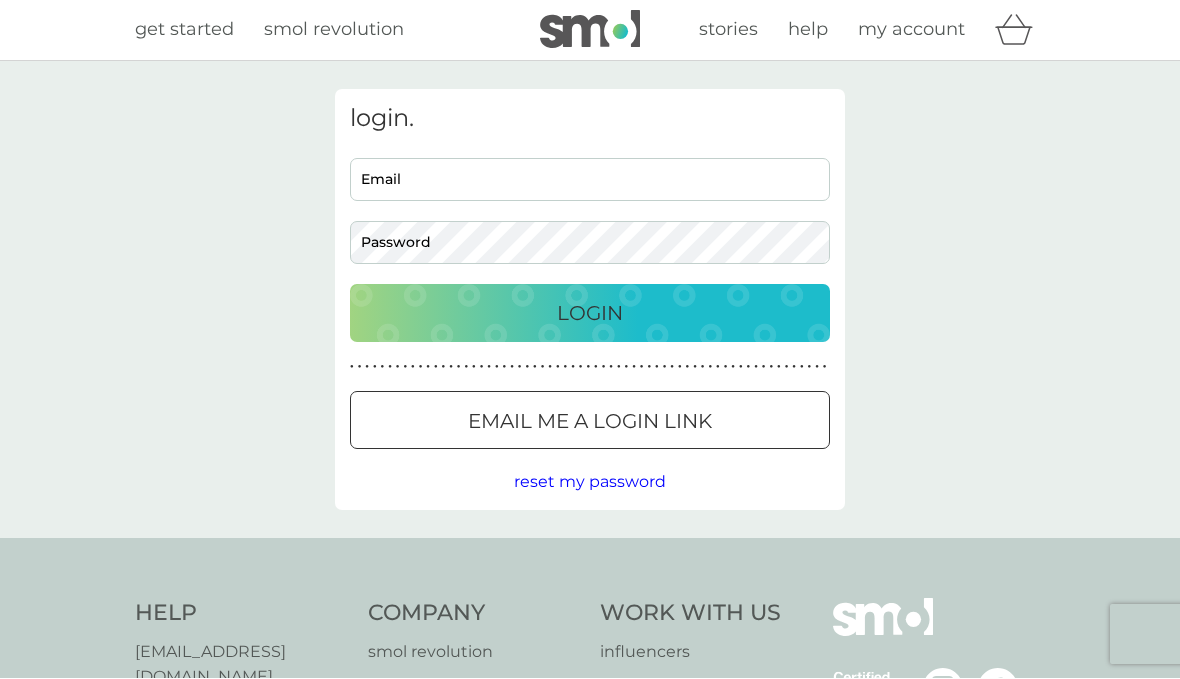 scroll, scrollTop: 0, scrollLeft: 0, axis: both 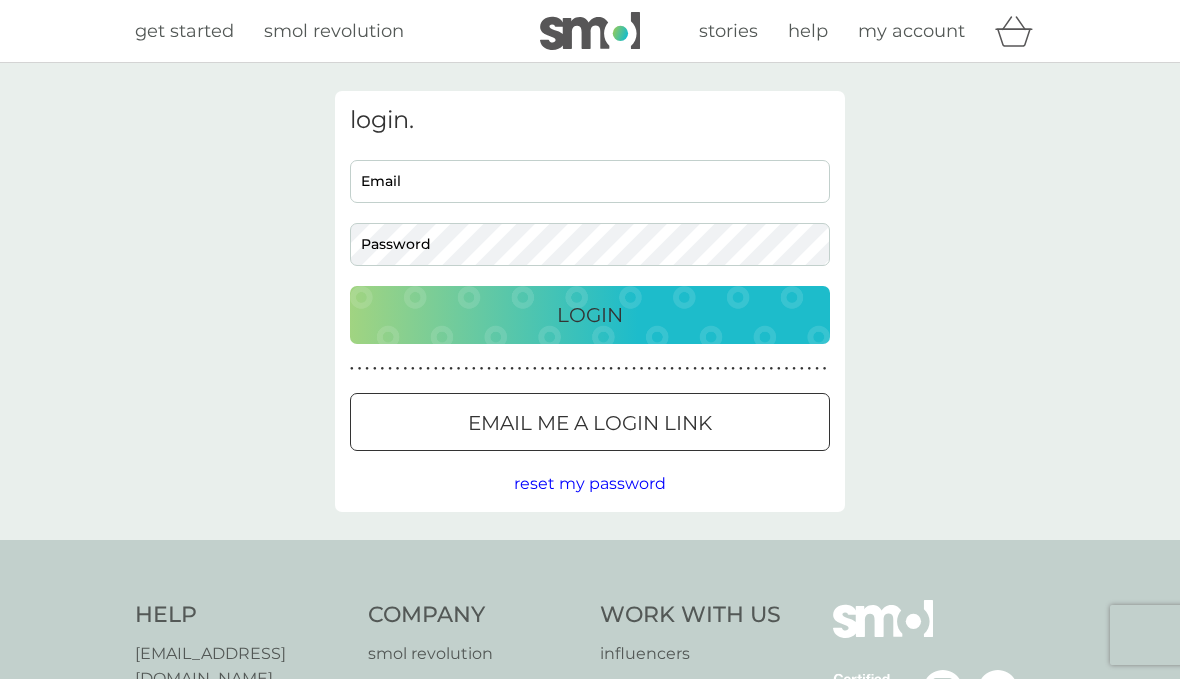 click on "Email" at bounding box center (590, 181) 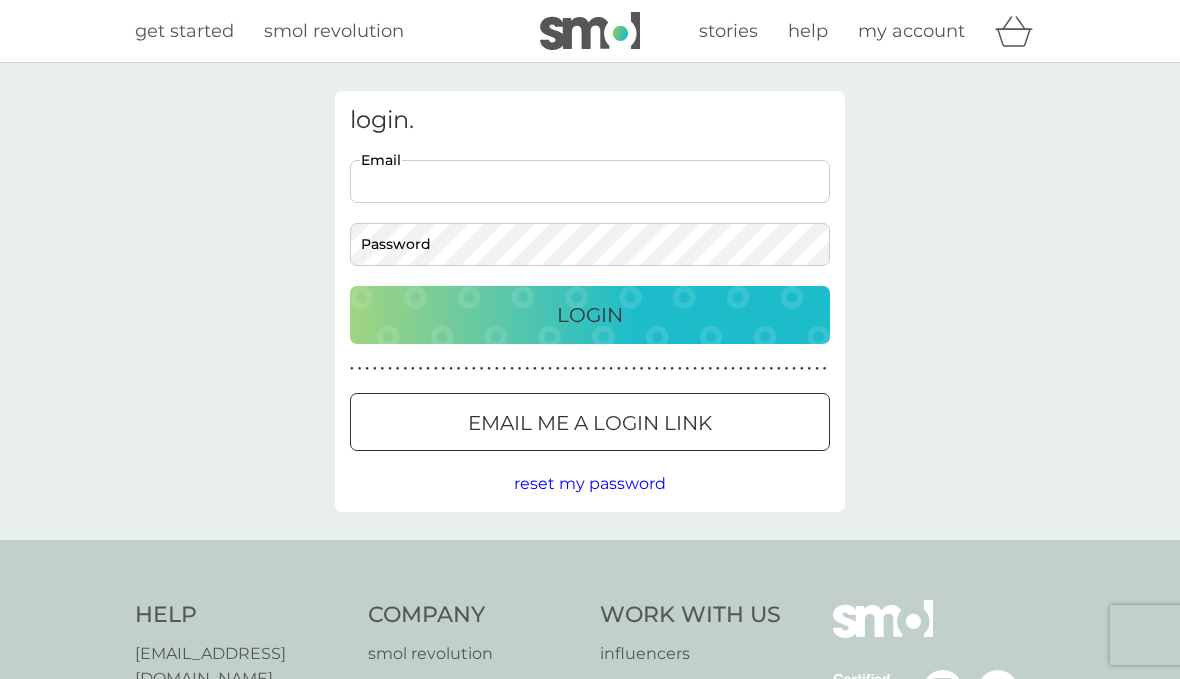 scroll, scrollTop: 1, scrollLeft: 0, axis: vertical 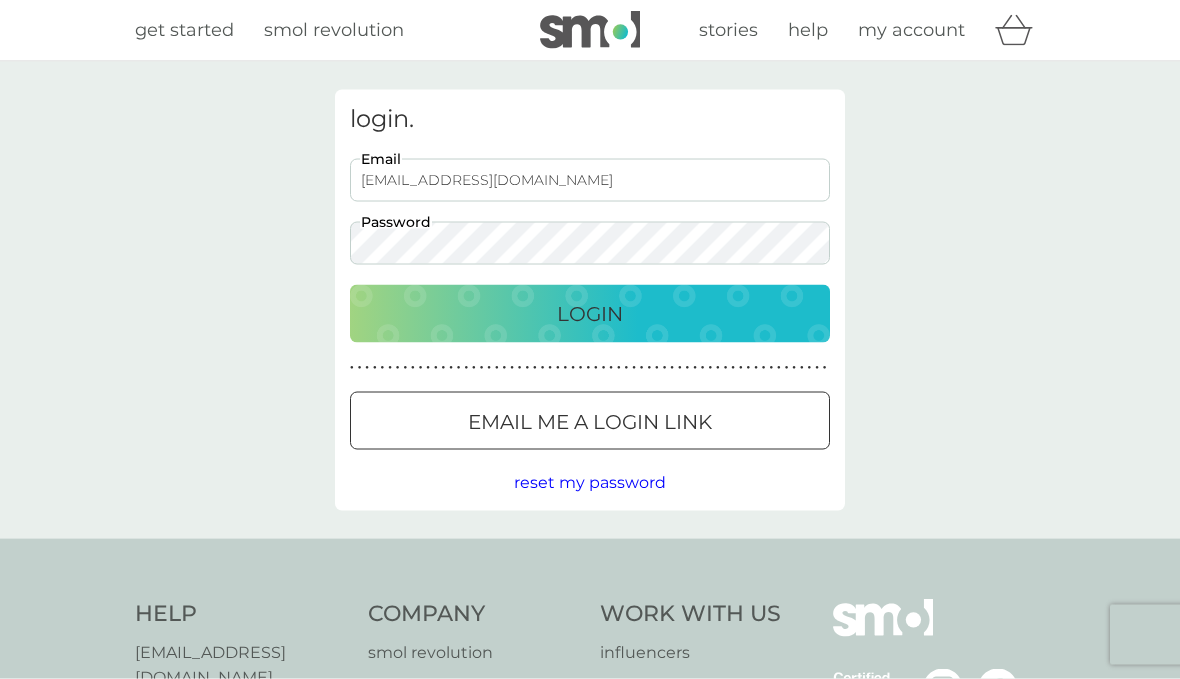 click on "Login" at bounding box center [590, 314] 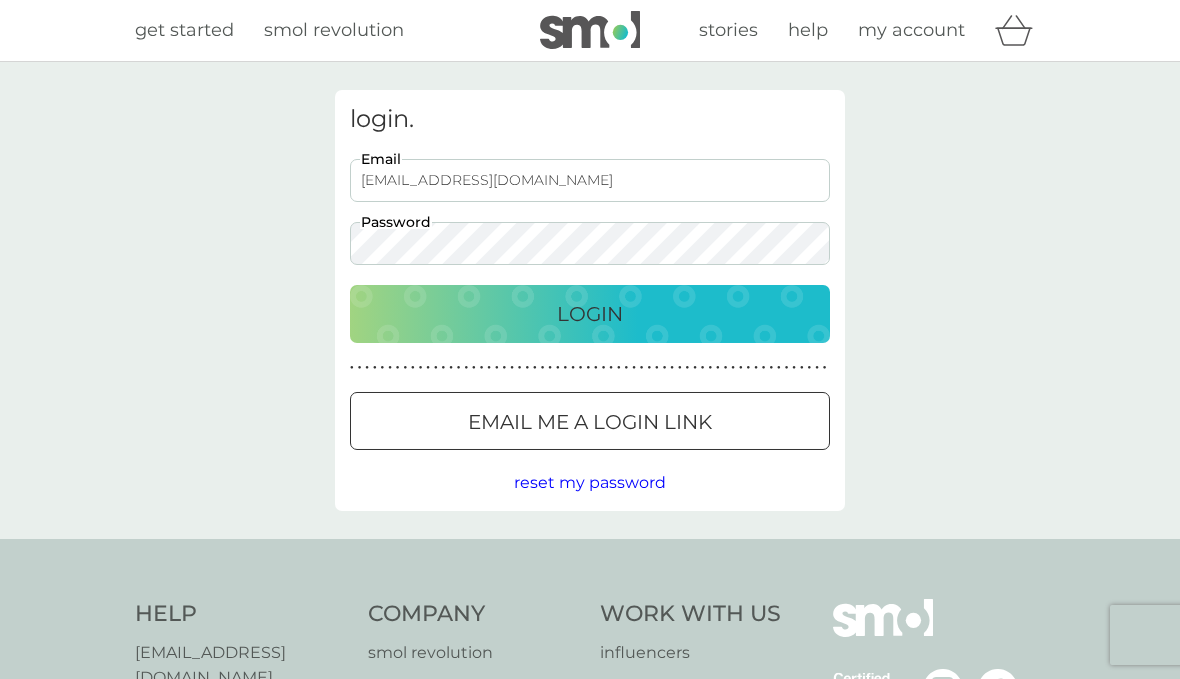 scroll, scrollTop: 2, scrollLeft: 0, axis: vertical 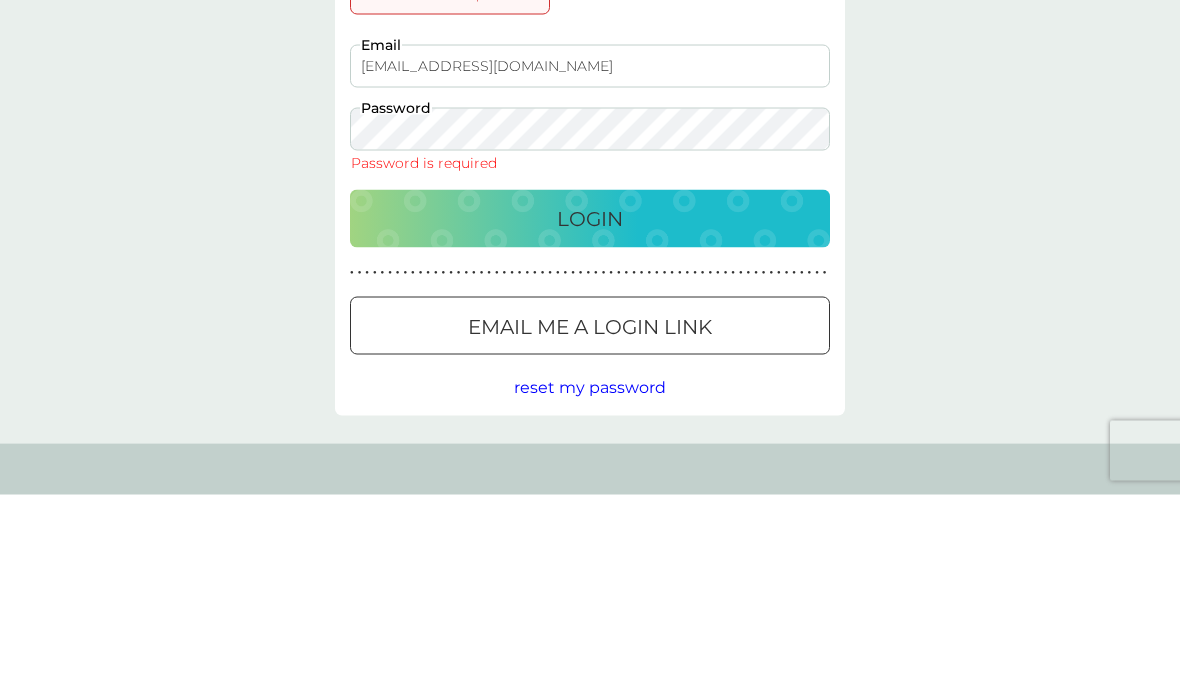 click on "login. Incorrect email or password loveday843@btinternet.com Email Password Password is required Login ● ● ● ● ● ● ● ● ● ● ● ● ● ● ● ● ● ● ● ● ● ● ● ● ● ● ● ● ● ● ● ● ● ● ● ● ● ● ● ● ● ● ● ● ● ● ● ● ● ● ● ● ● ● ● ● ● ● ● ● ● ● ● ● ● ● ● ● ● ● Email me a login link reset my password" at bounding box center [590, 345] 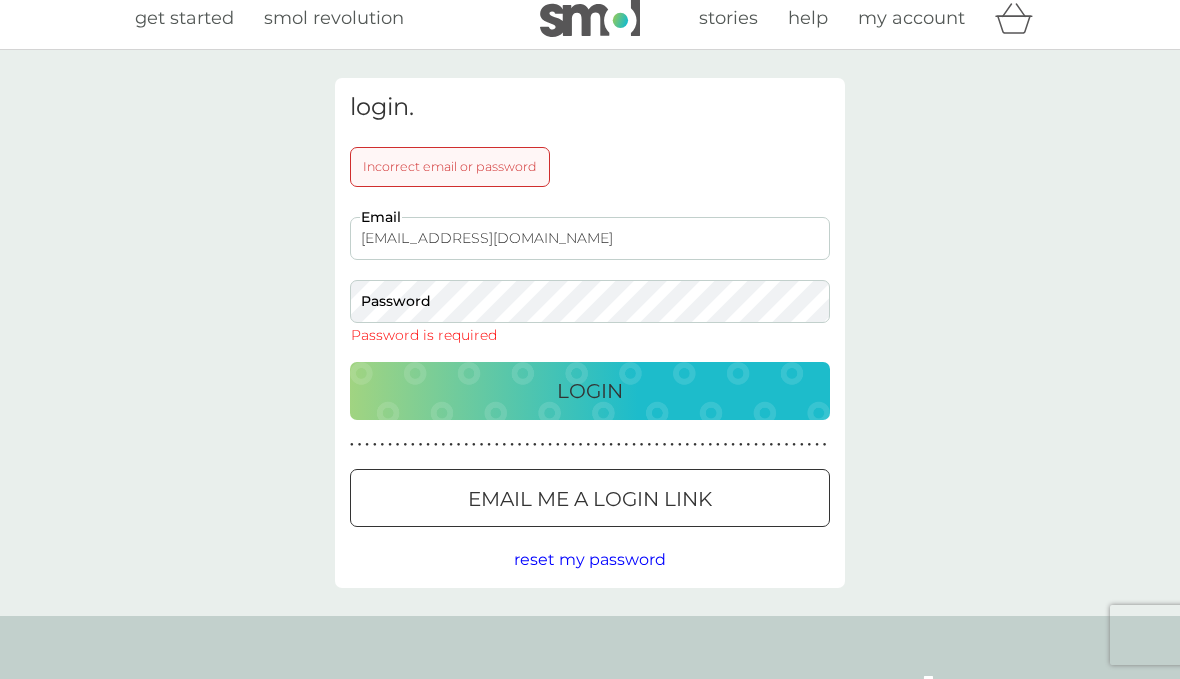 scroll, scrollTop: 0, scrollLeft: 0, axis: both 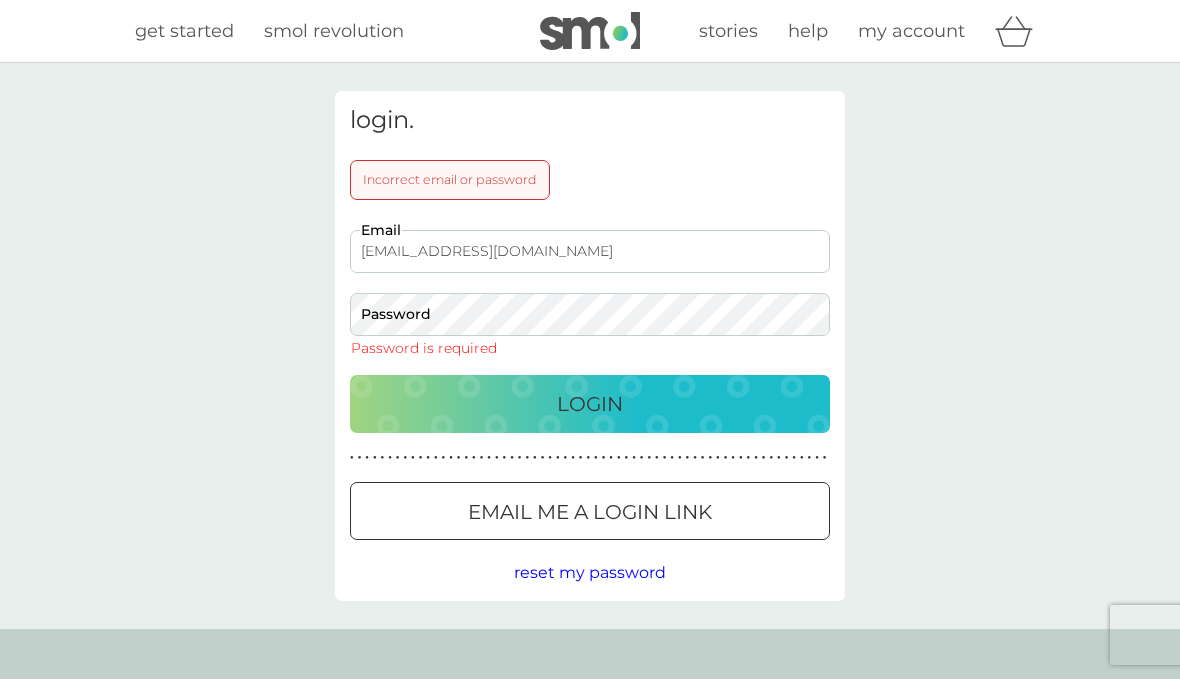 click on "loveday843@btinternet.com" at bounding box center (590, 251) 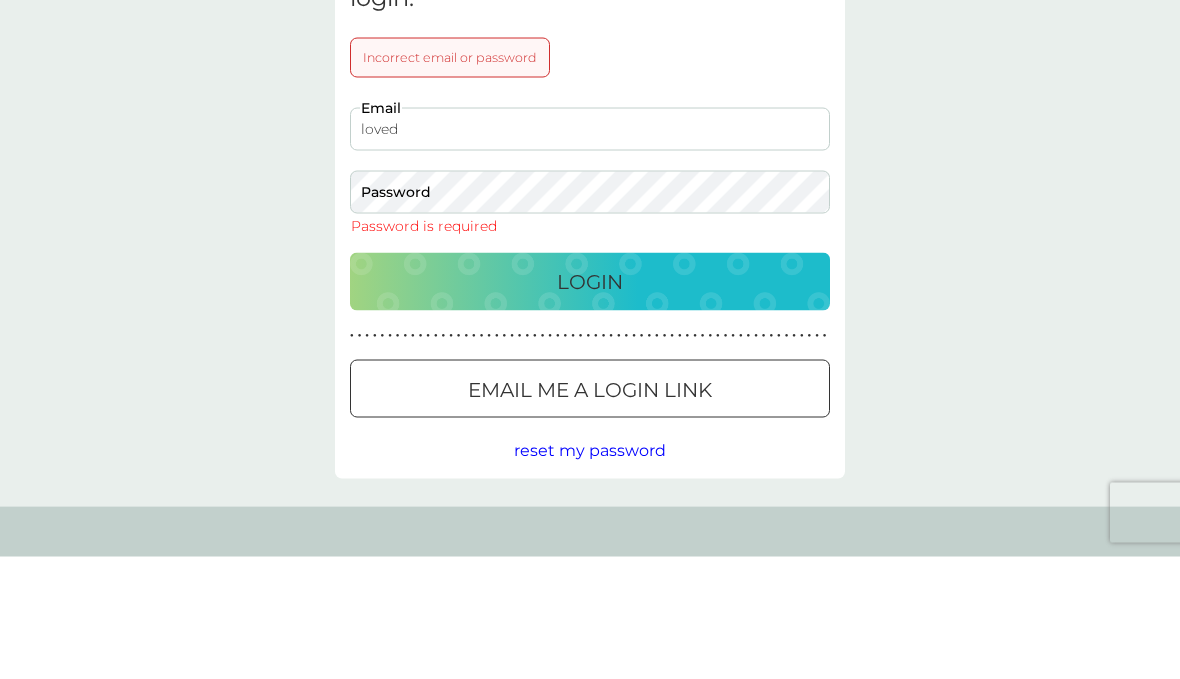 type on "love" 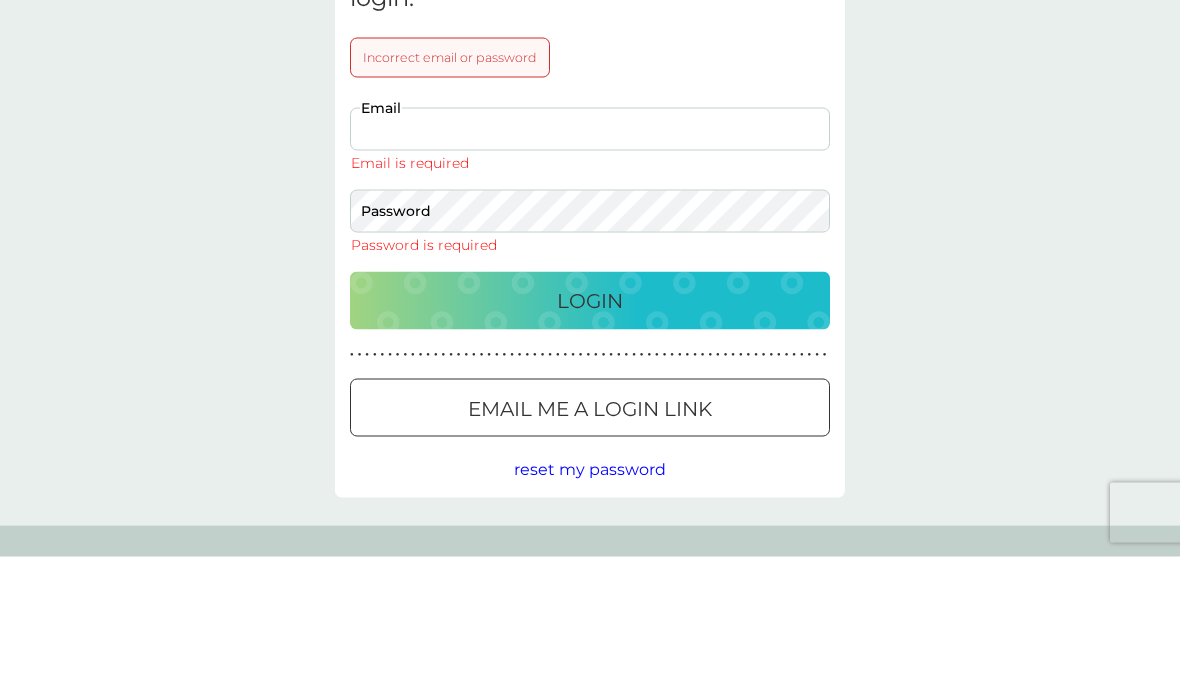 type on "loveday843@btinternet.com" 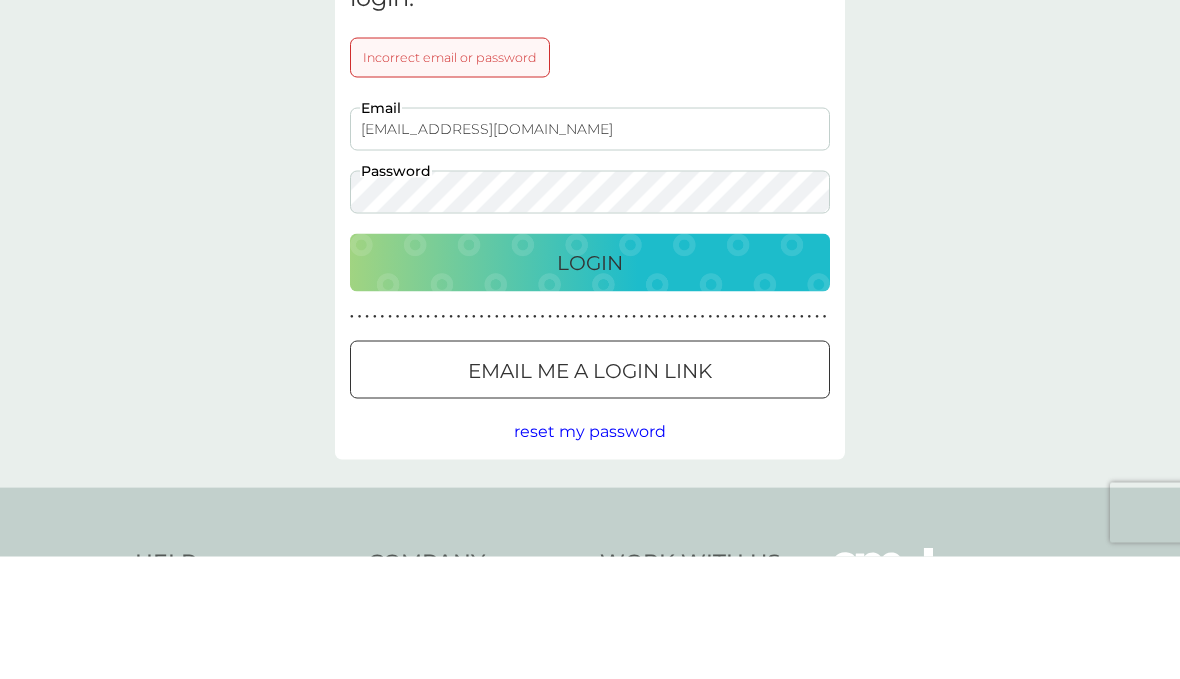 scroll, scrollTop: 123, scrollLeft: 0, axis: vertical 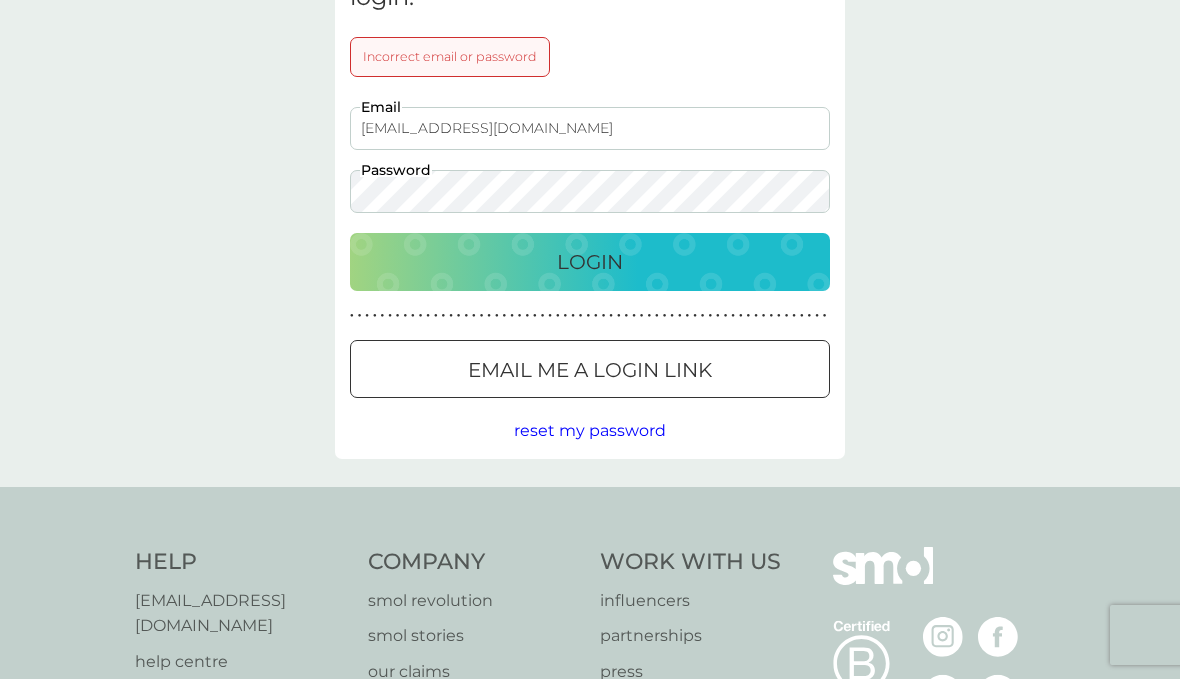 click on "Login" at bounding box center [590, 262] 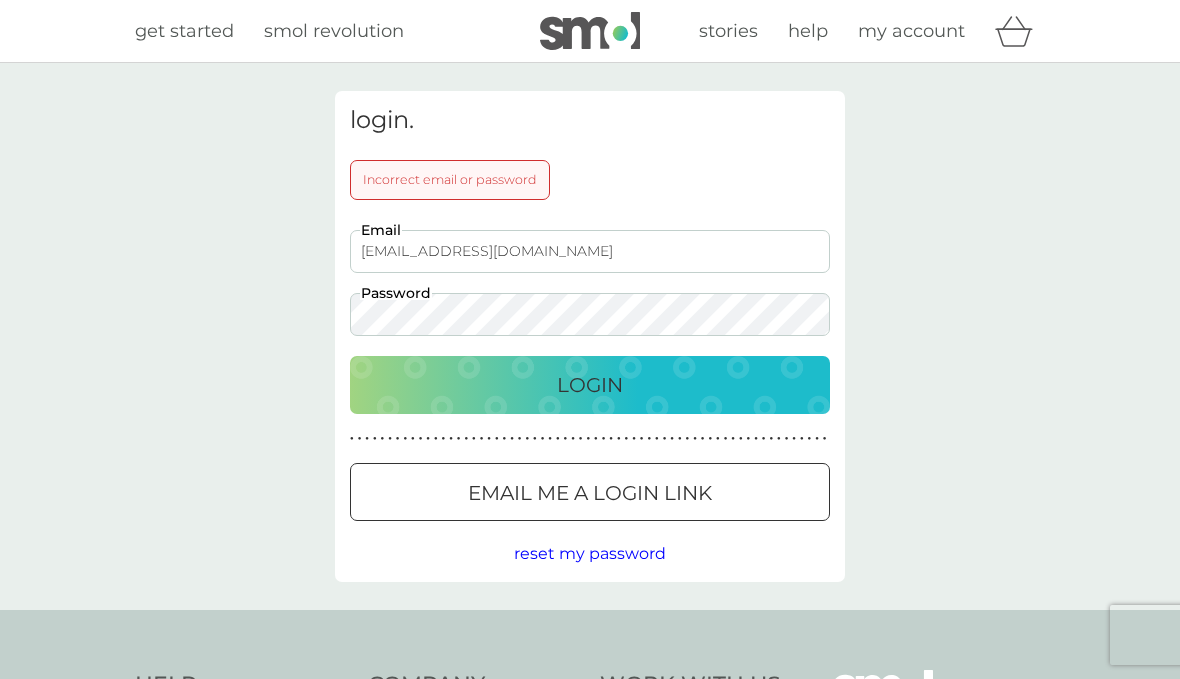 click on "Email me a login link" at bounding box center (590, 493) 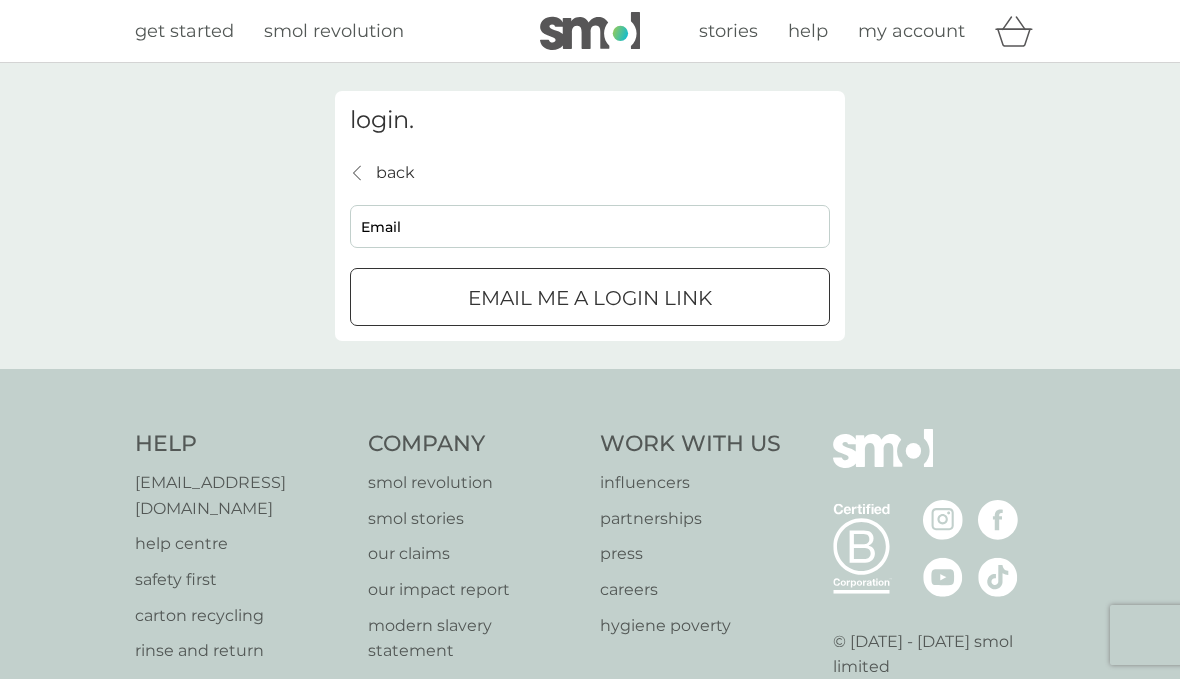 click on "Email me a login link" at bounding box center (590, 298) 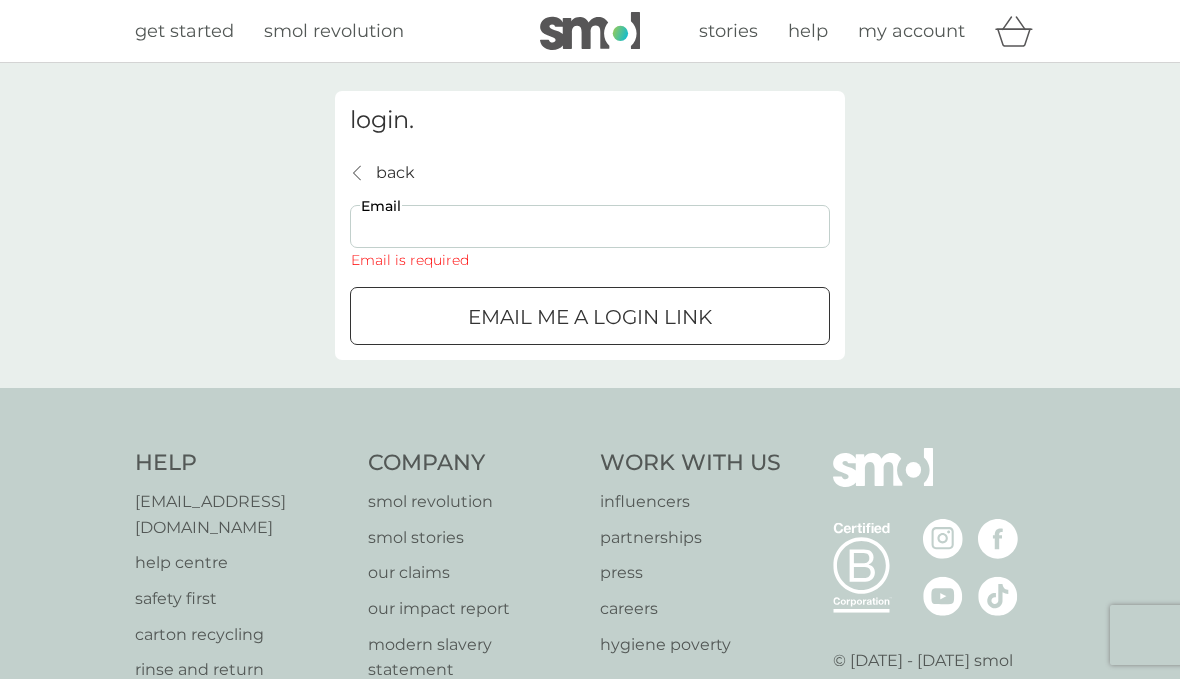 type on "loveday843@btinternet.com" 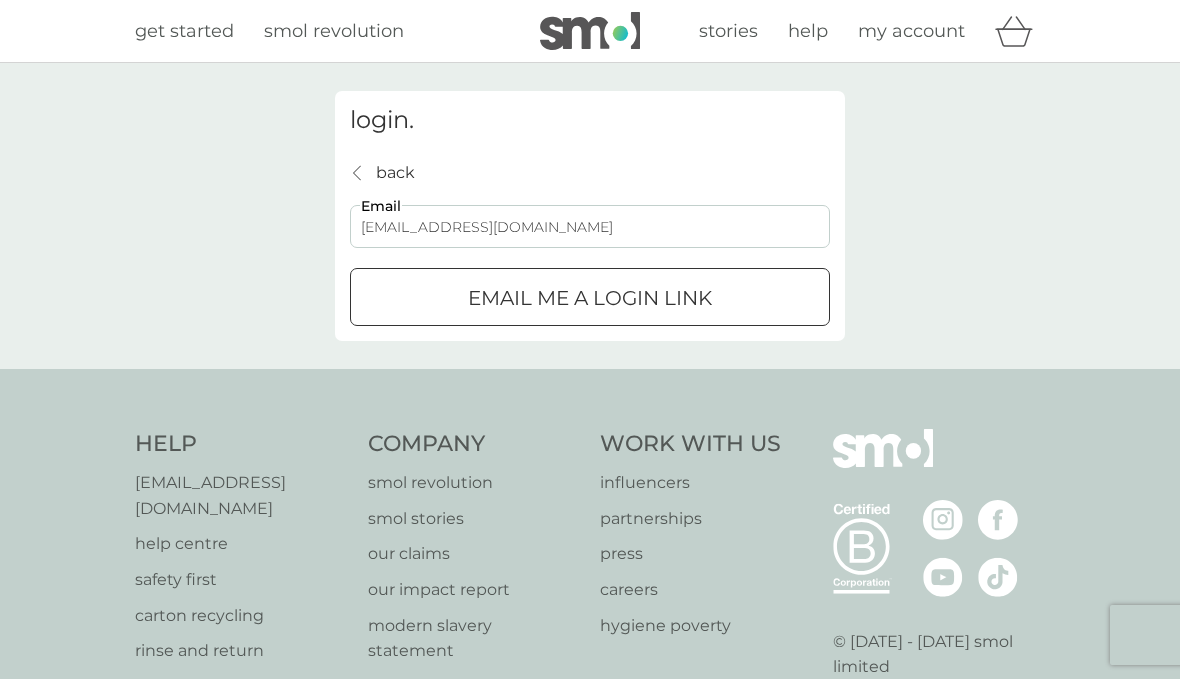 click on "Email me a login link" at bounding box center [590, 298] 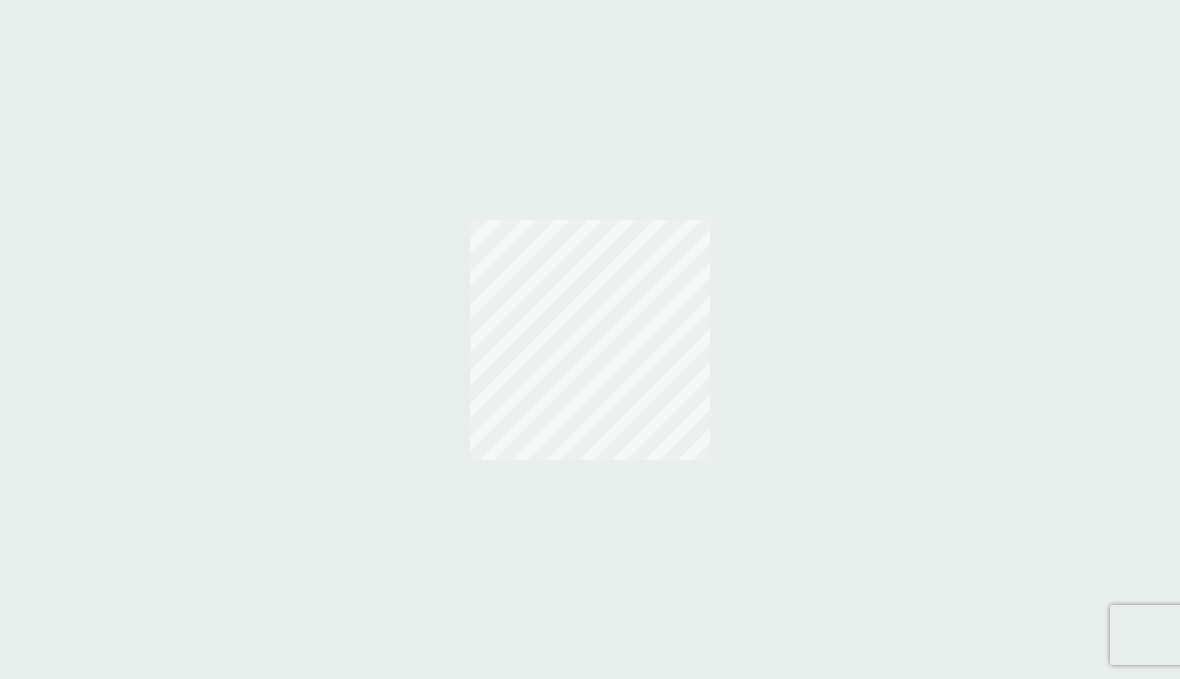 scroll, scrollTop: 0, scrollLeft: 0, axis: both 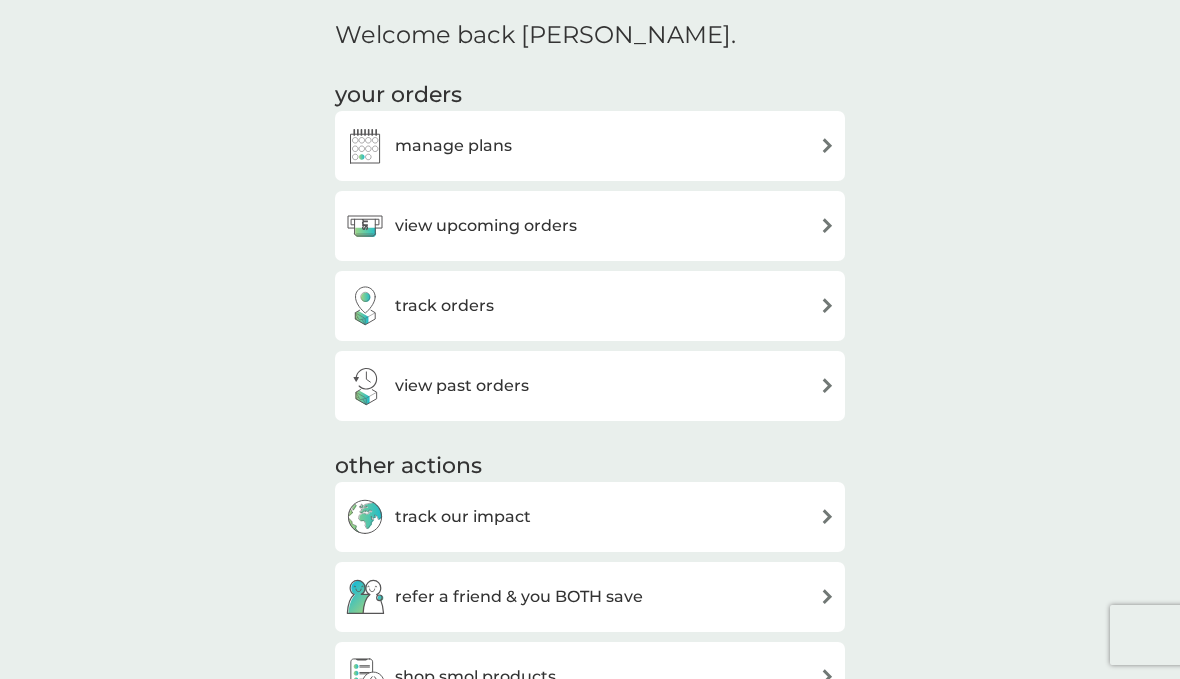 click at bounding box center (827, 225) 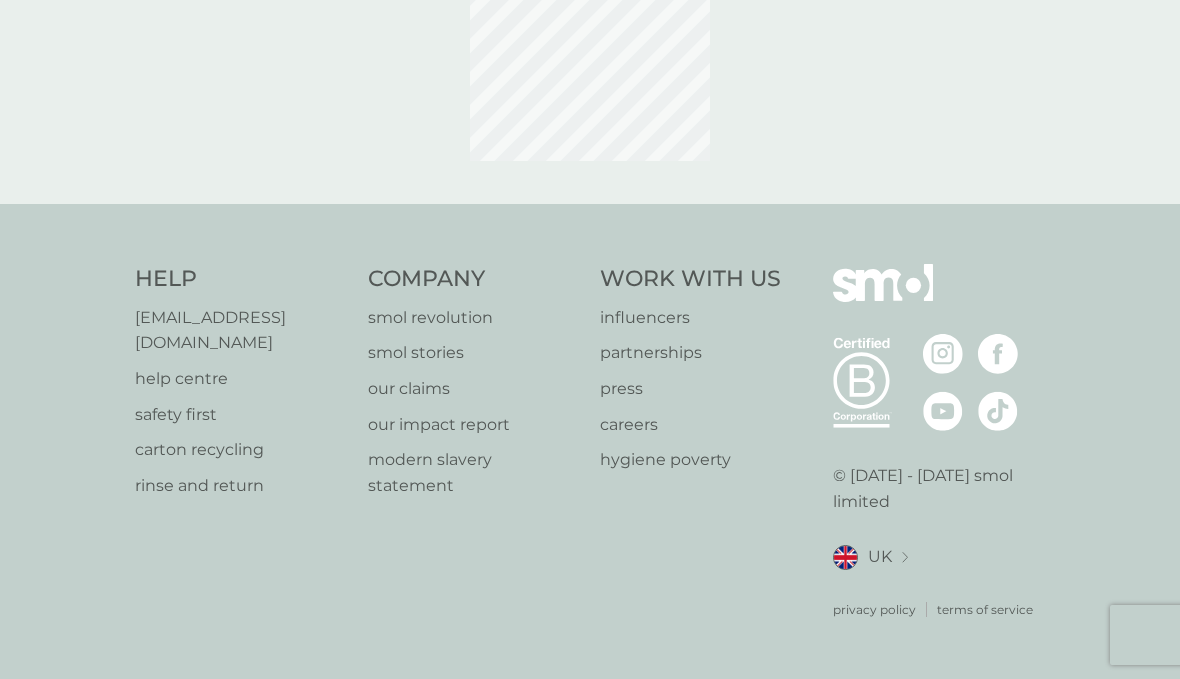 scroll, scrollTop: 0, scrollLeft: 0, axis: both 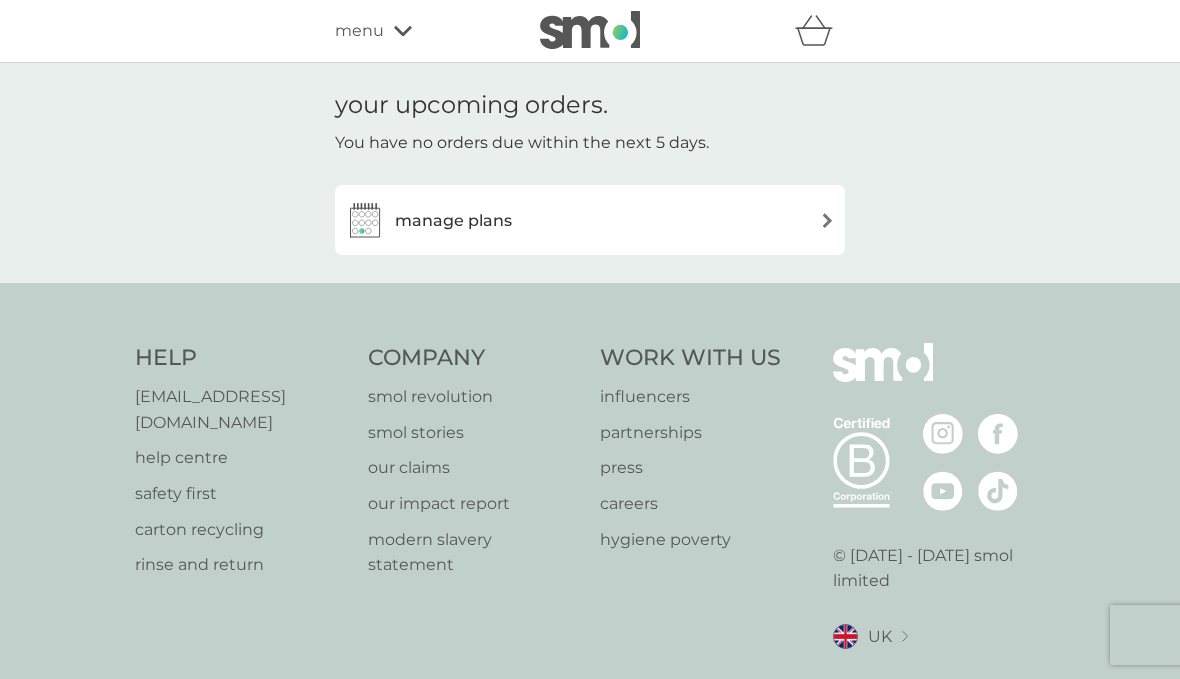 click on "manage plans" at bounding box center [590, 220] 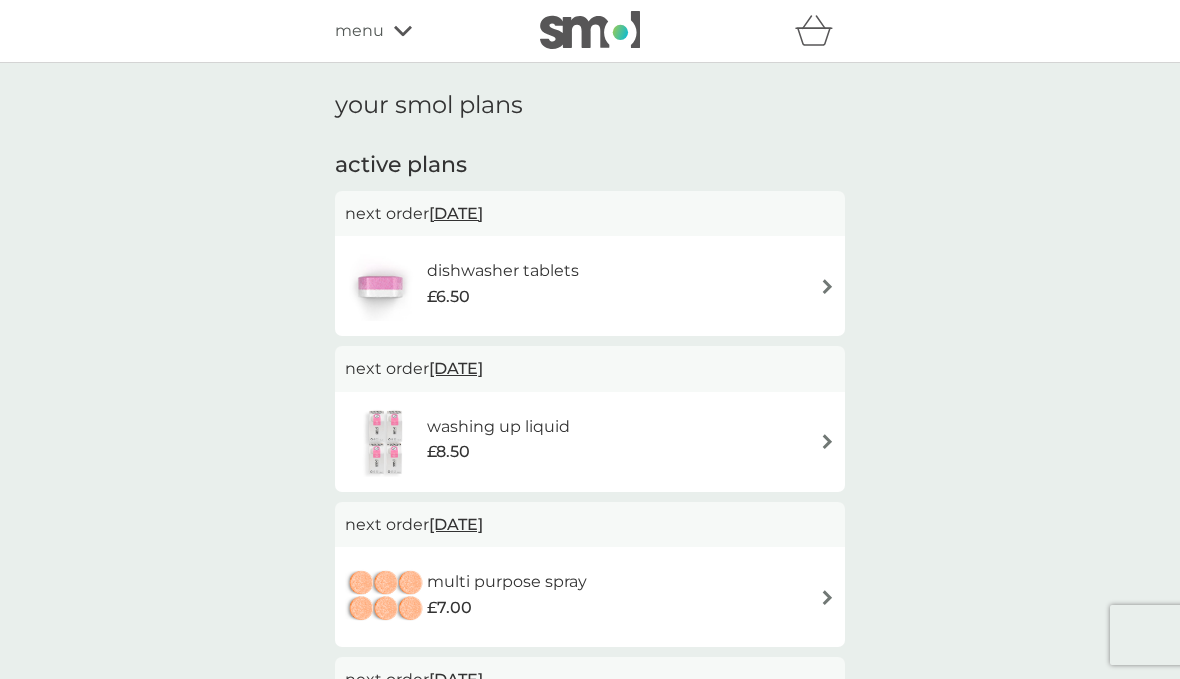 click on "dishwasher tablets £6.50" at bounding box center (590, 286) 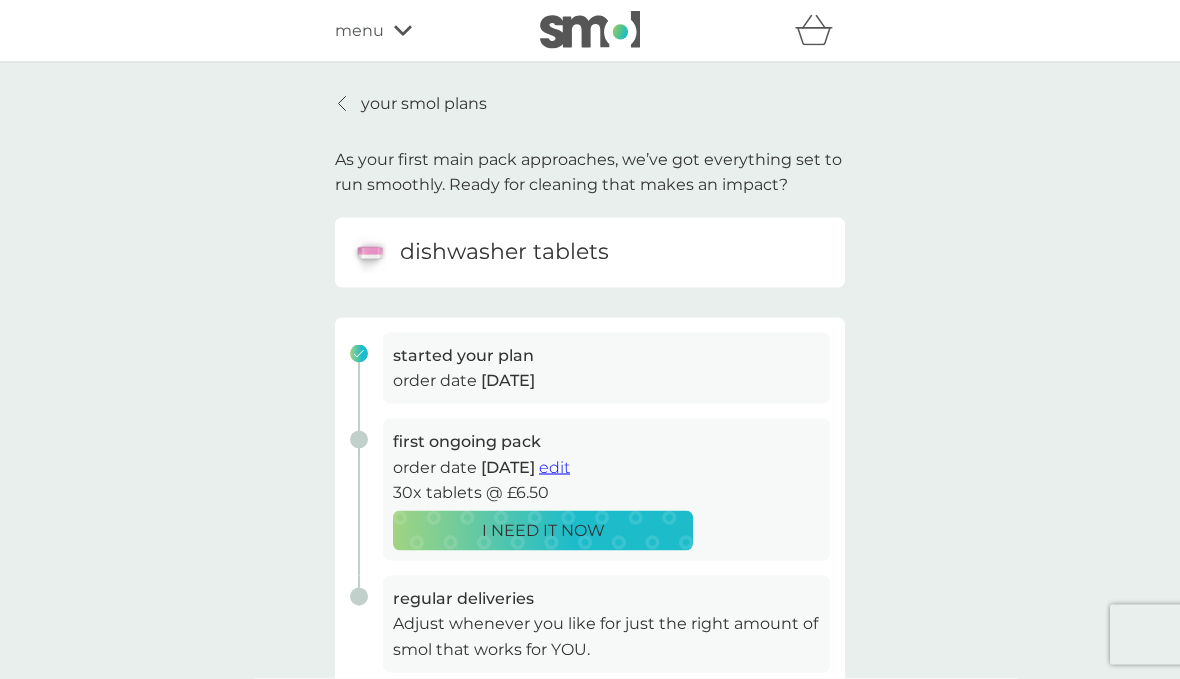 scroll, scrollTop: 0, scrollLeft: 0, axis: both 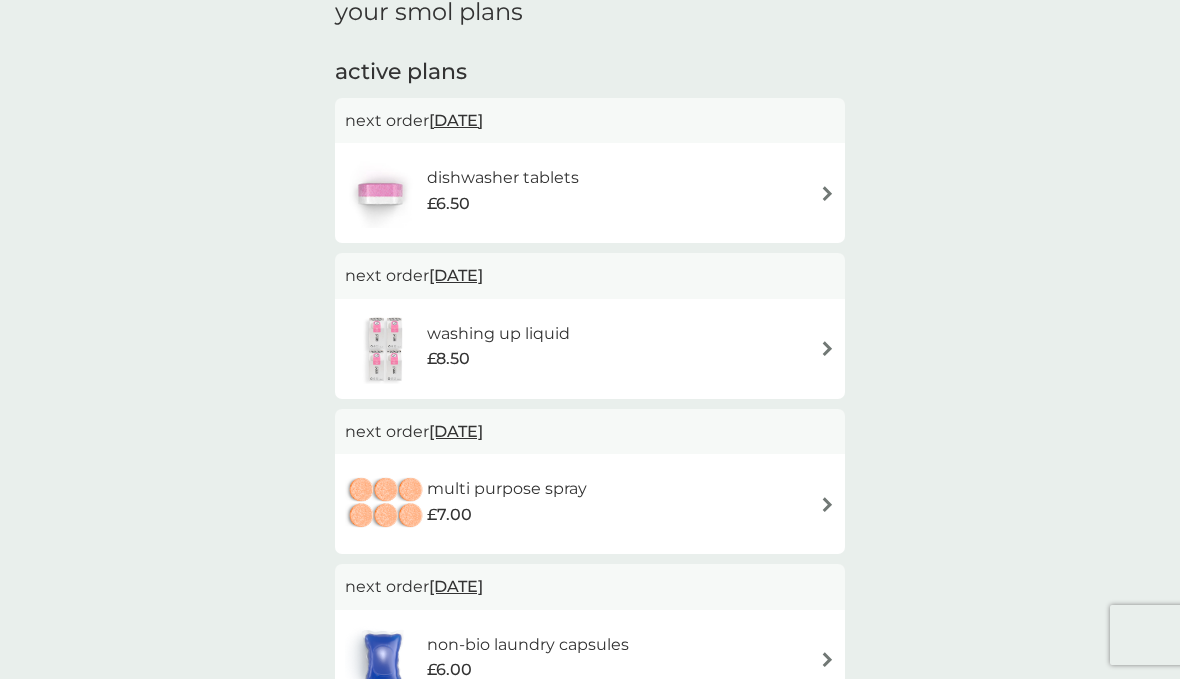click at bounding box center [827, 348] 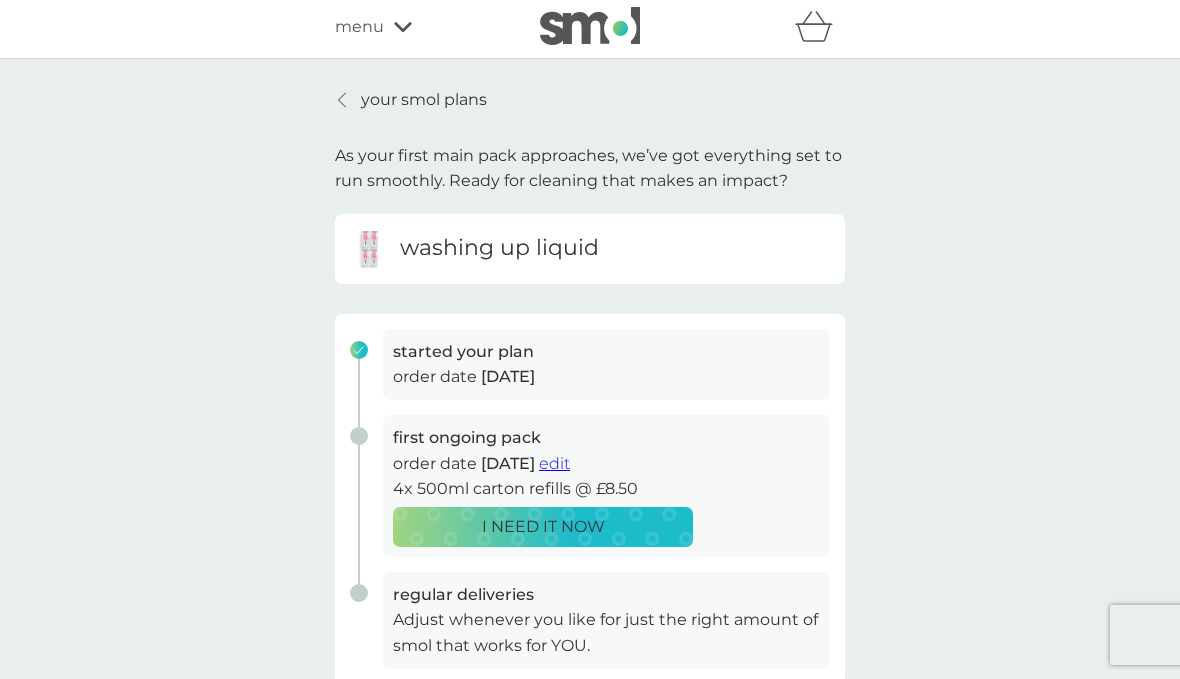 scroll, scrollTop: 3, scrollLeft: 0, axis: vertical 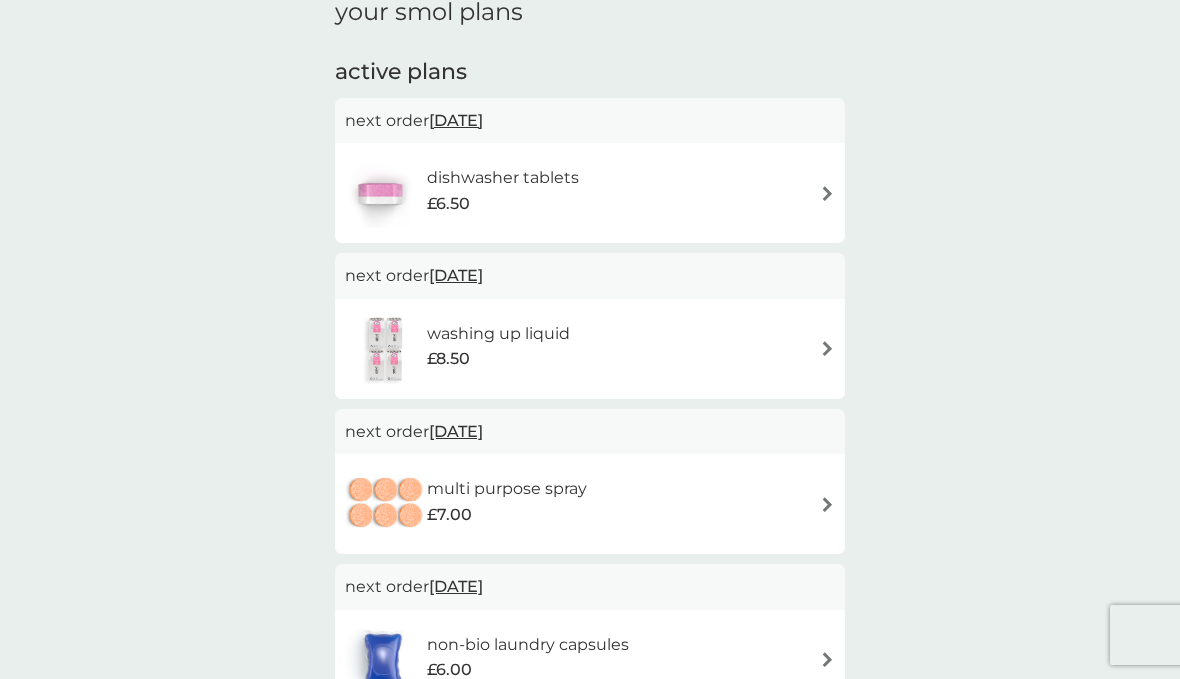 click on "28 Aug 2025" at bounding box center (456, 275) 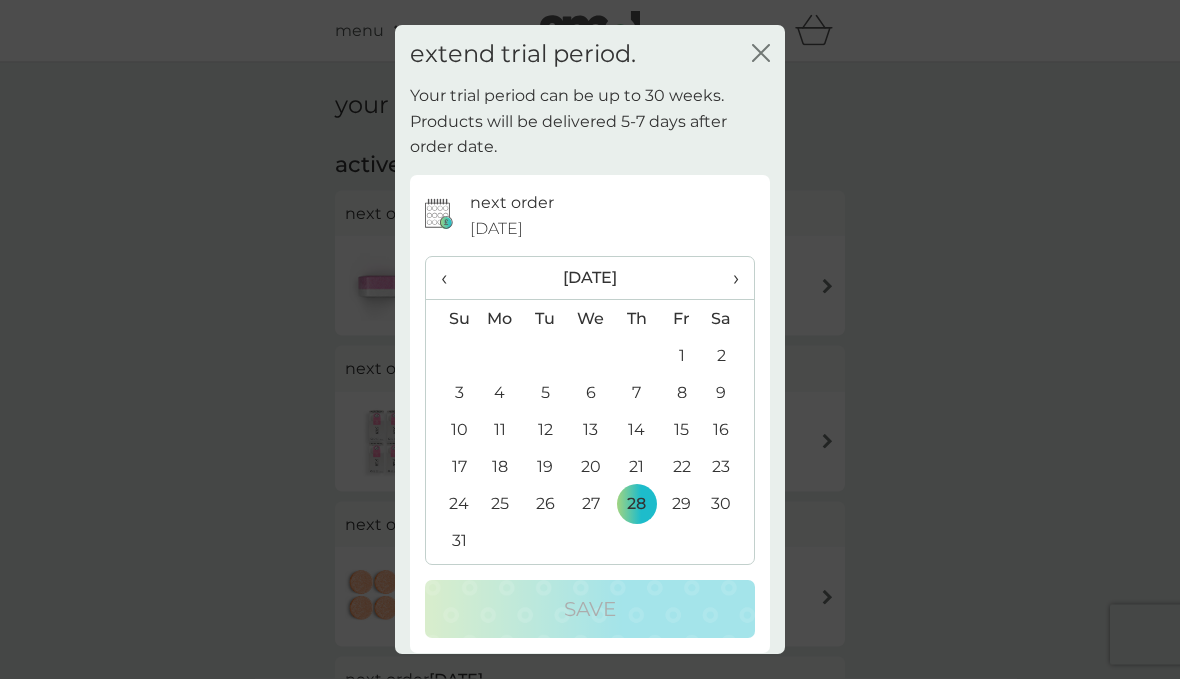 scroll, scrollTop: 0, scrollLeft: 0, axis: both 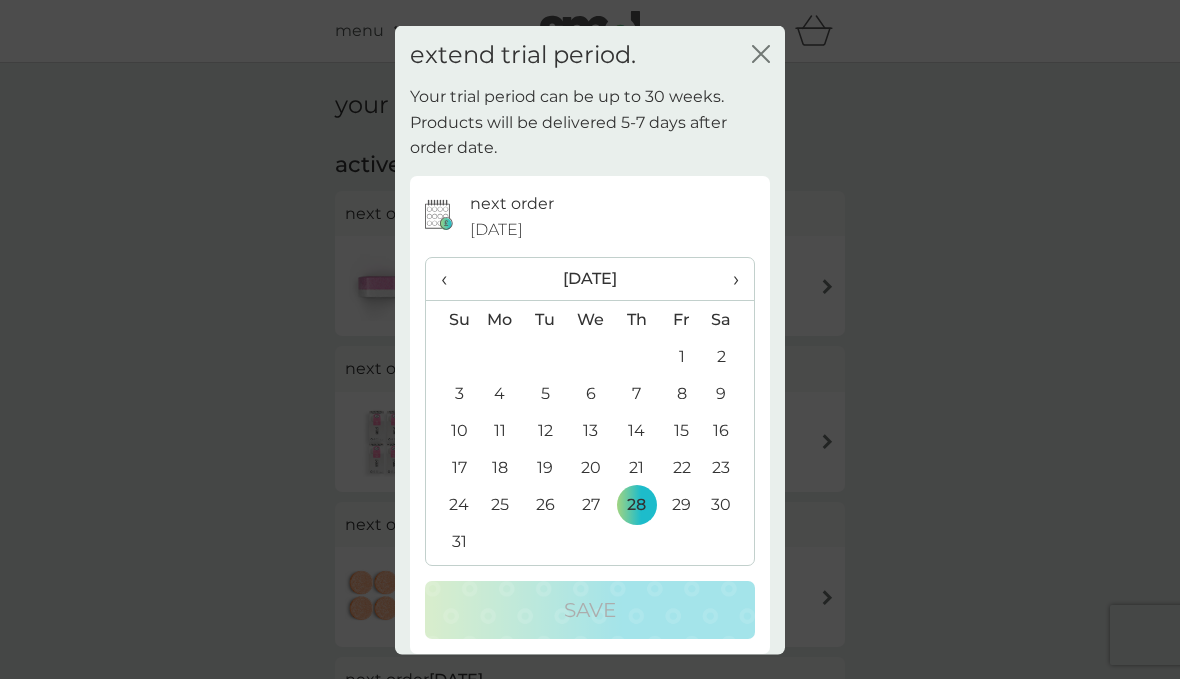 click on "›" at bounding box center [729, 279] 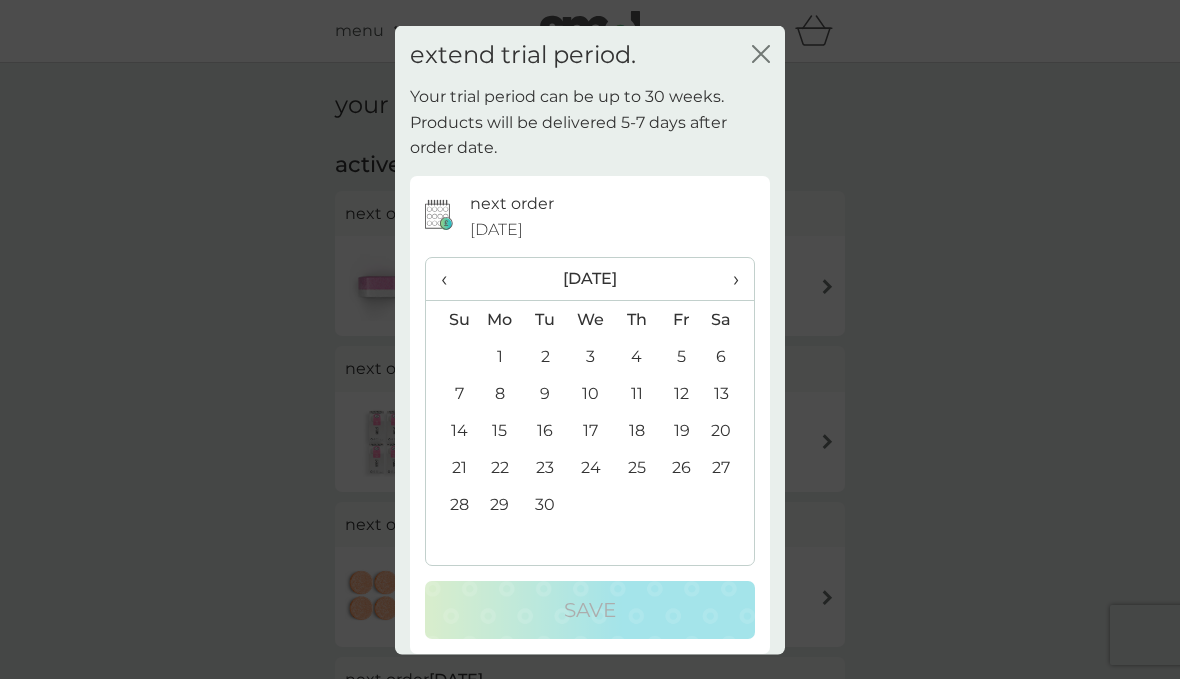 click on "›" at bounding box center (729, 279) 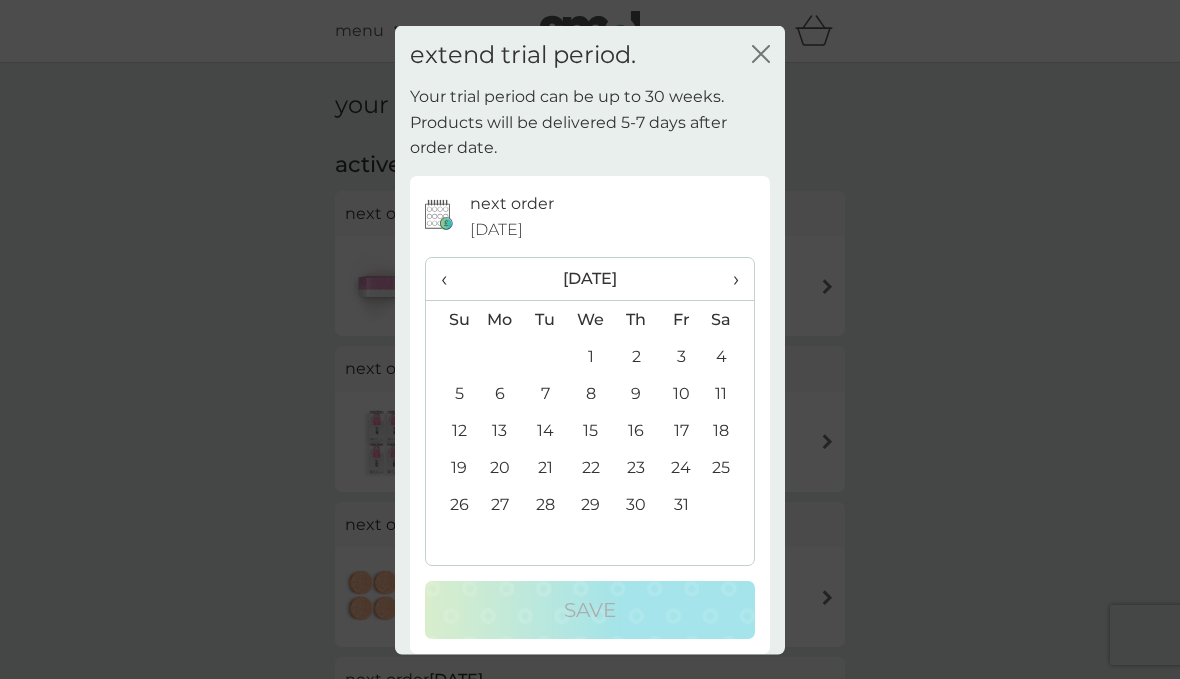 click on "28" at bounding box center [545, 504] 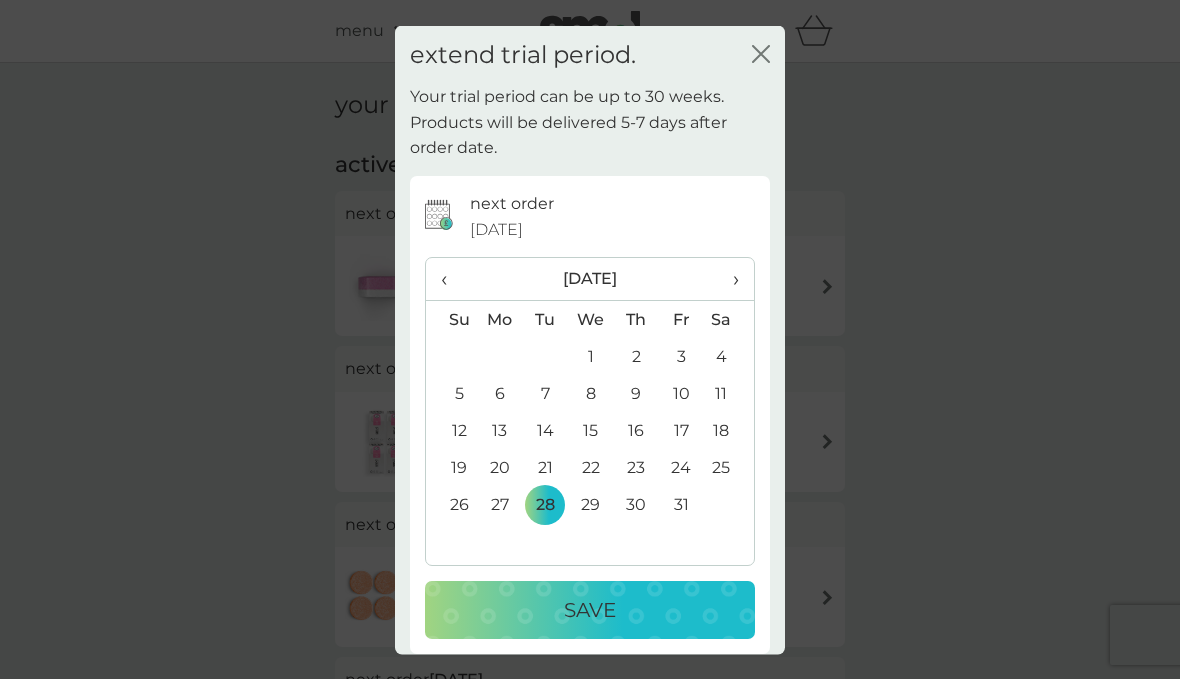 click on "Save" at bounding box center [590, 610] 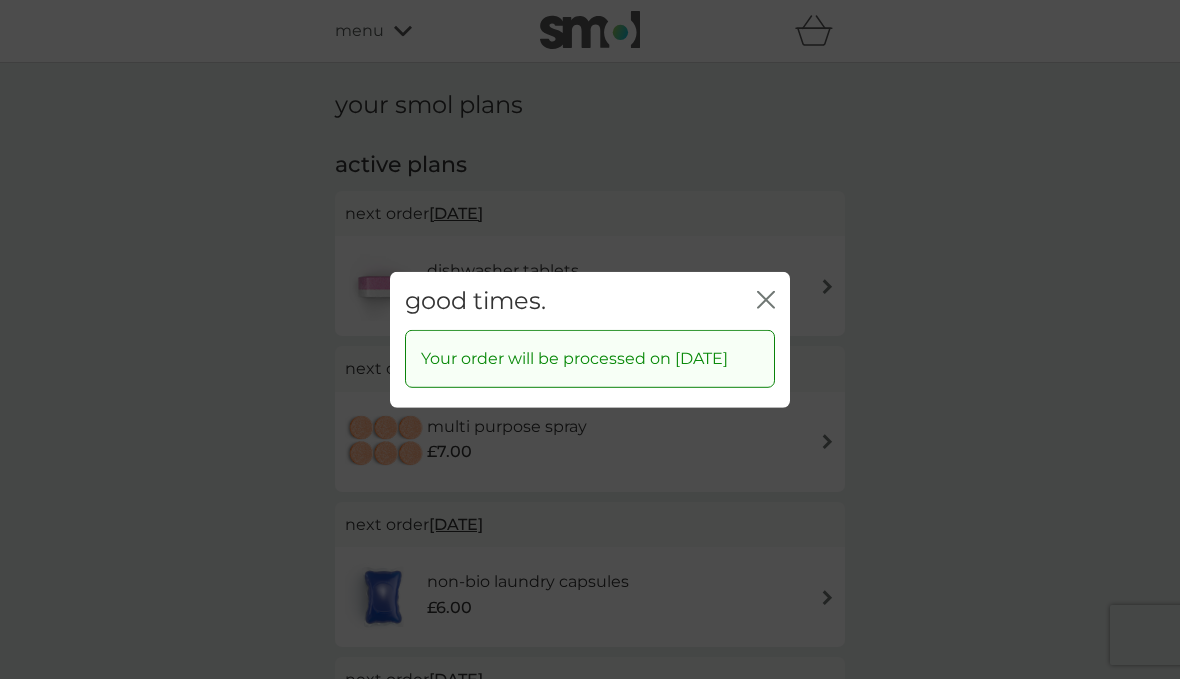 click on "close" 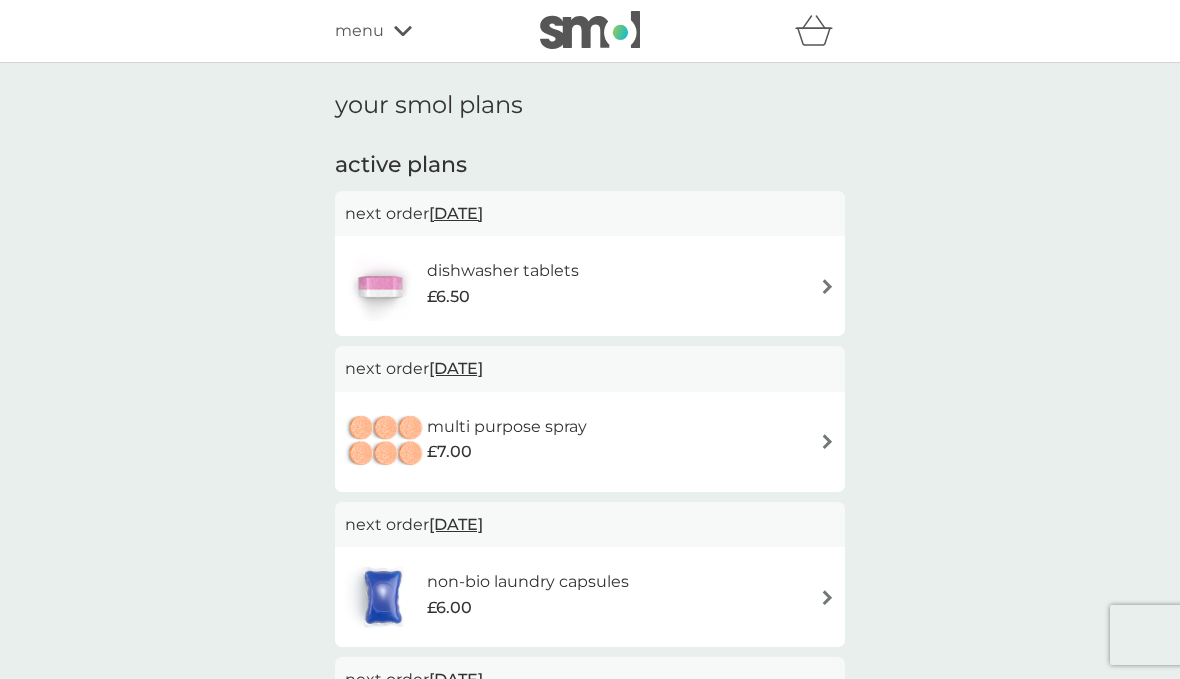 click on "23 Jul 2025" at bounding box center [456, 213] 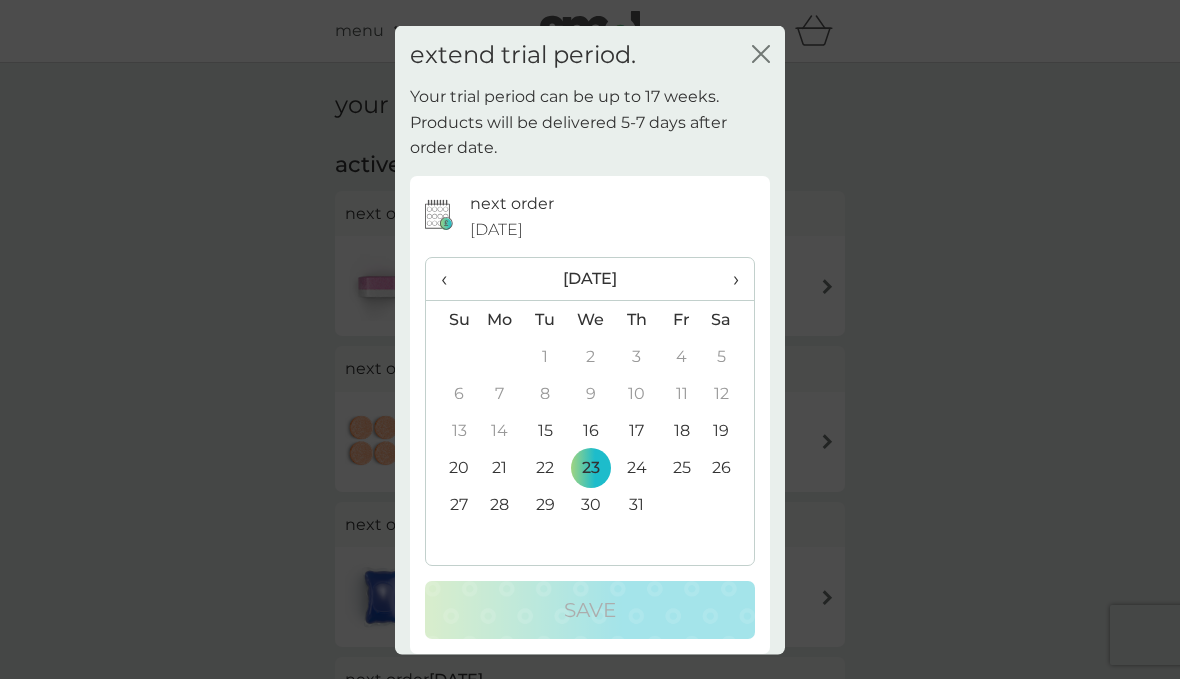 click on "›" at bounding box center [729, 279] 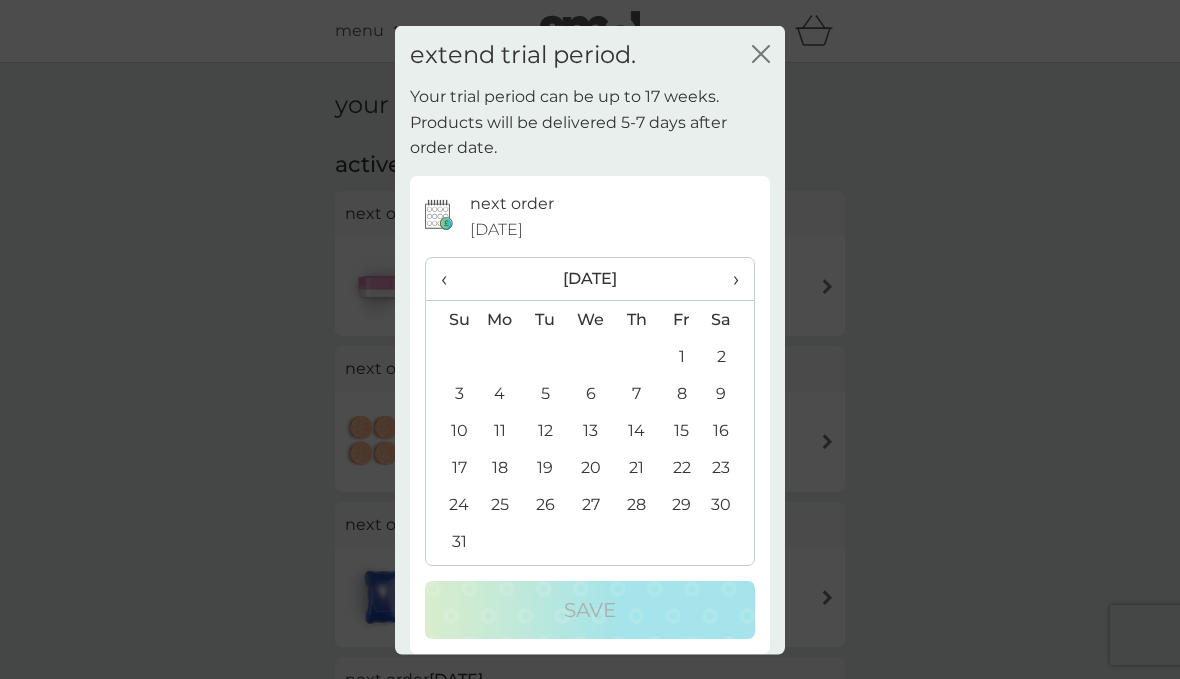 click on "28" at bounding box center [636, 504] 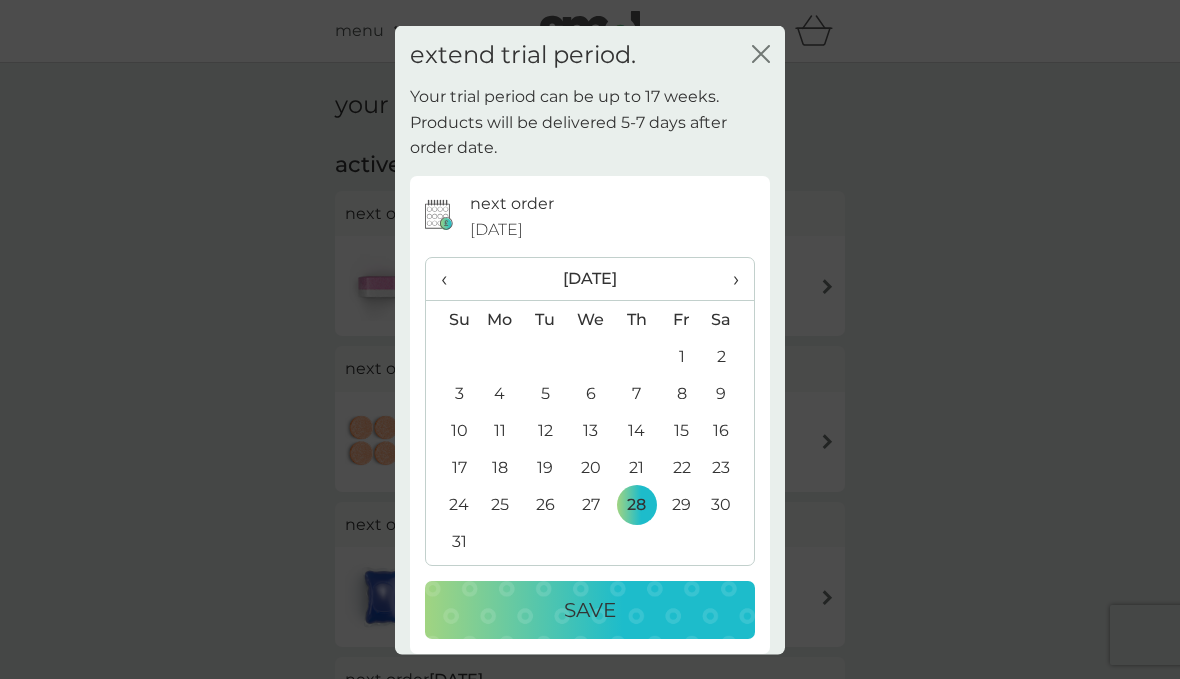 click on "Save" at bounding box center [590, 610] 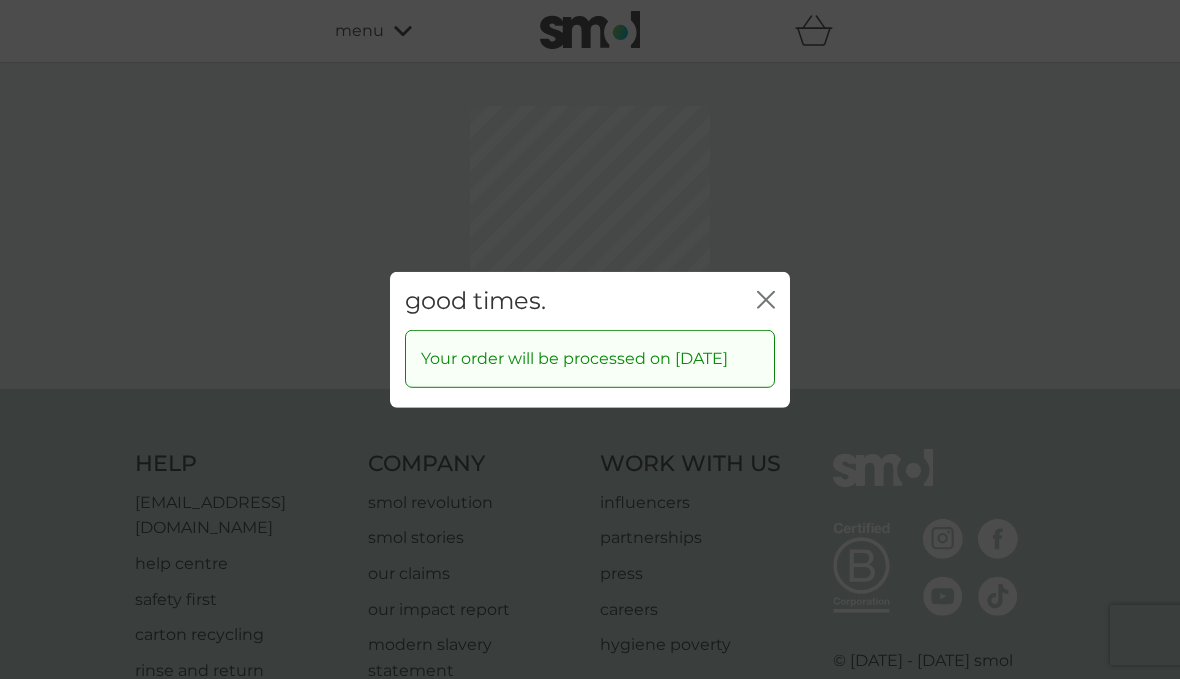click on "close" 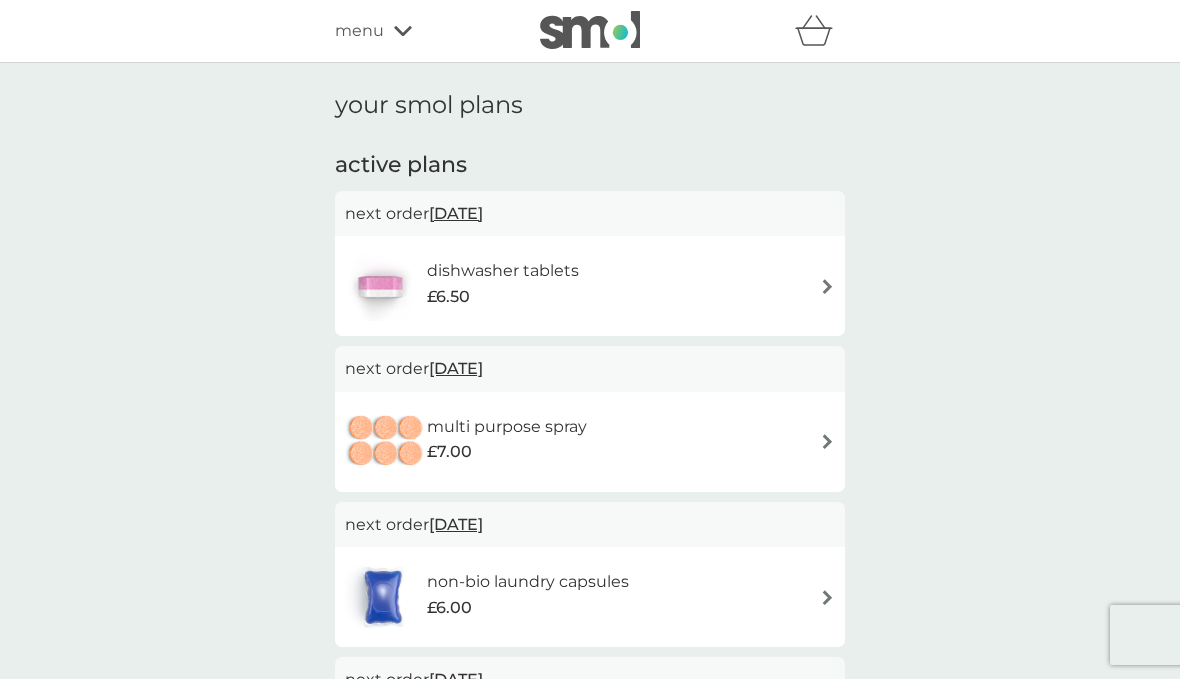 click at bounding box center (827, 441) 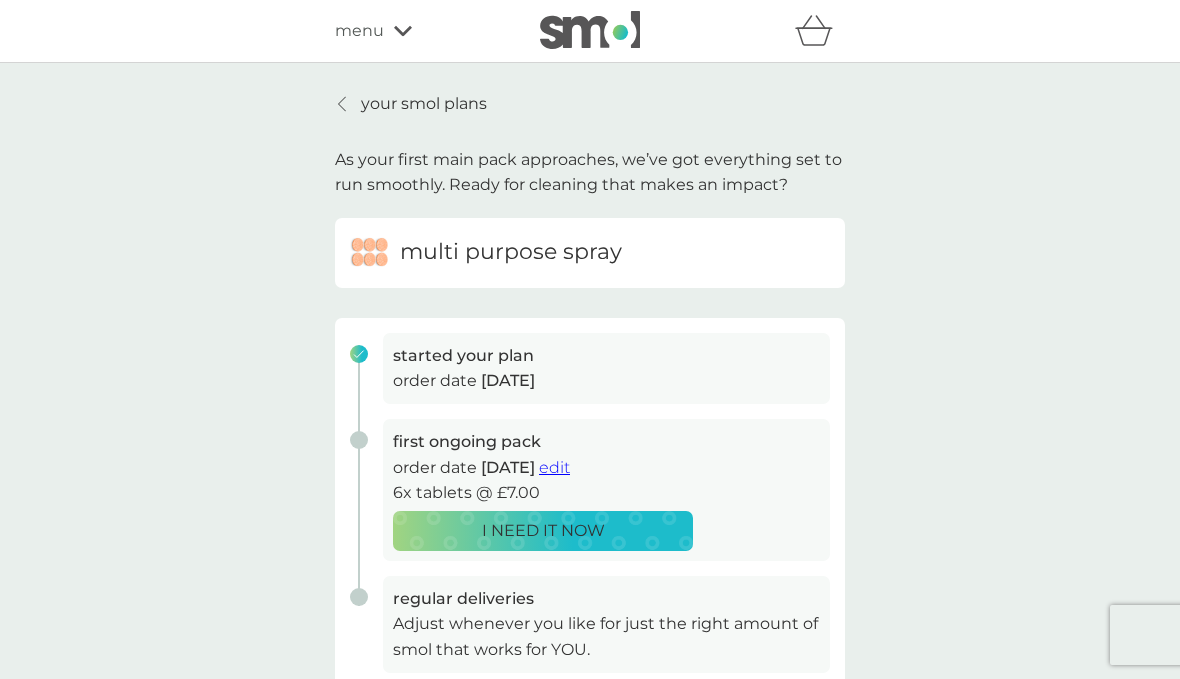 click on "your smol plans As your first main pack approaches, we’ve got everything set to run smoothly. Ready for cleaning that makes an impact? multi purpose spray started your plan order date   9 Jul 2025 first ongoing pack order date   28 Aug 2025   edit 6x tablets @ £7.00 I NEED IT NOW regular deliveries Adjust whenever you like for just the right amount of smol that works for YOU. plan settings delivery address 17 Spinney Grove,  Evesham, WR11 1BF to cancel please email   help@smolproducts.com" at bounding box center [590, 493] 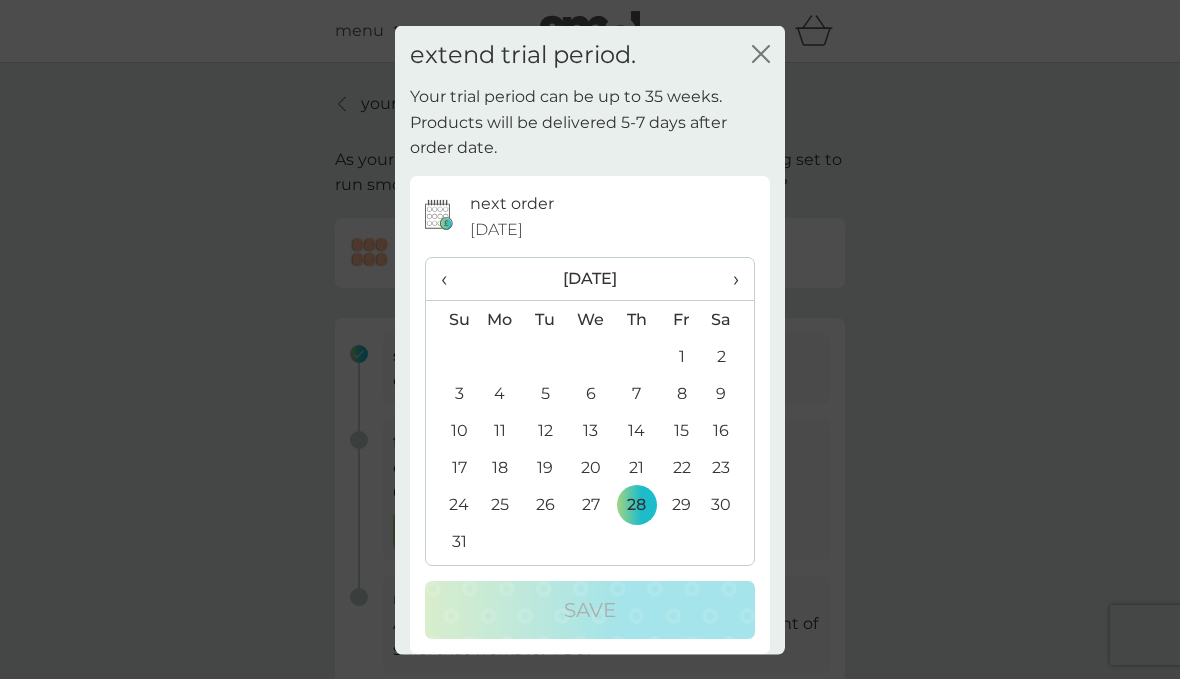 click on "›" at bounding box center (729, 279) 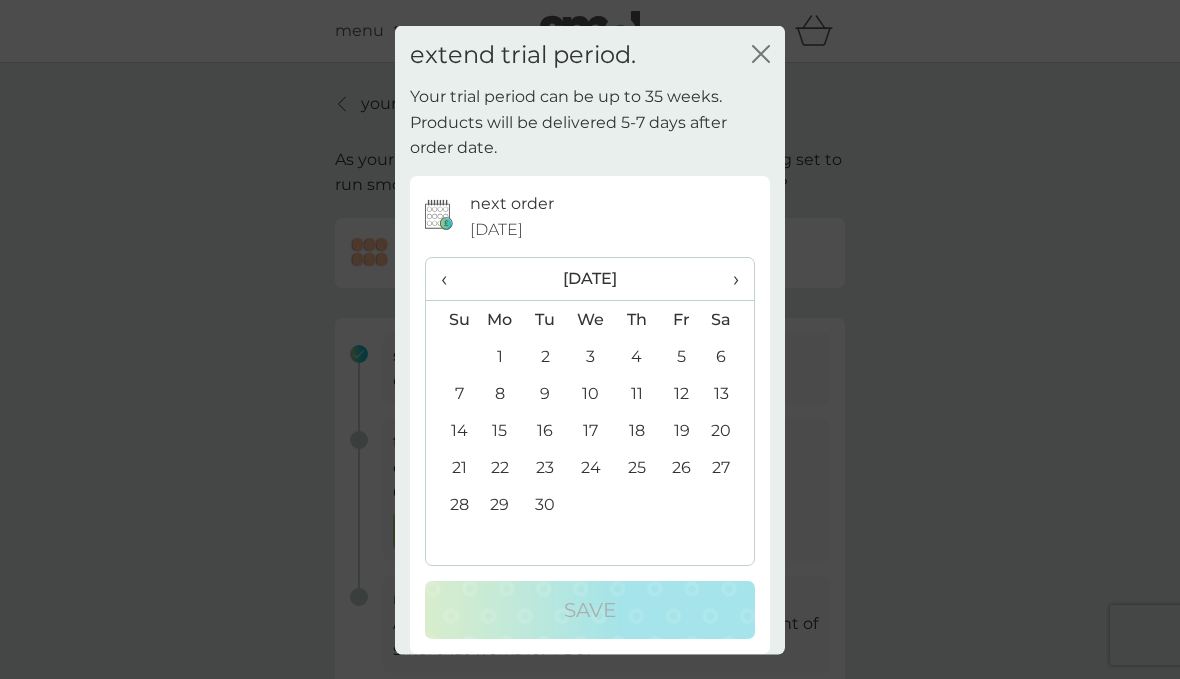click on "›" at bounding box center (729, 279) 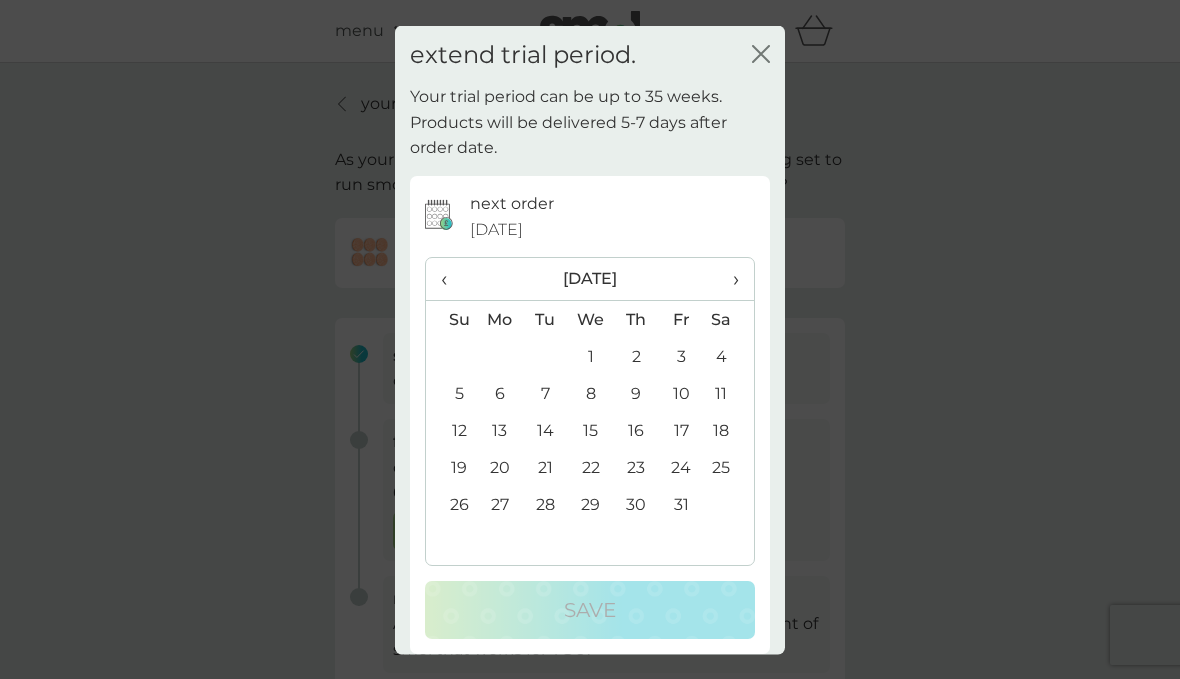 click on "28" at bounding box center (545, 504) 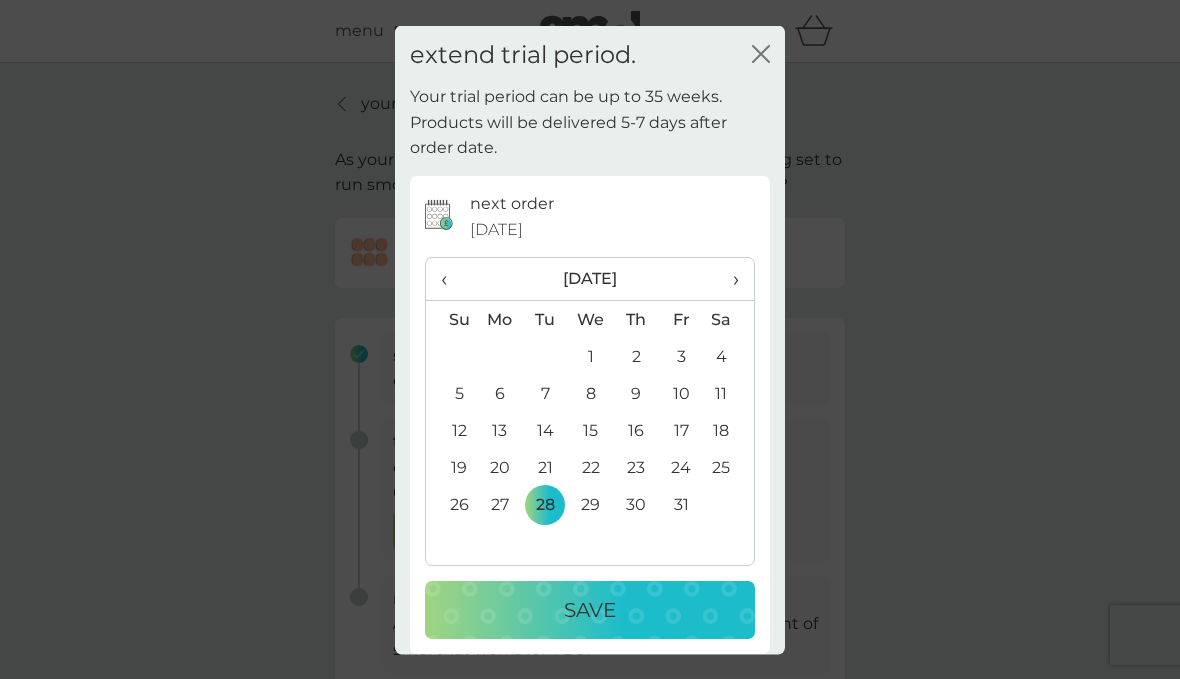 click on "Save" at bounding box center (590, 610) 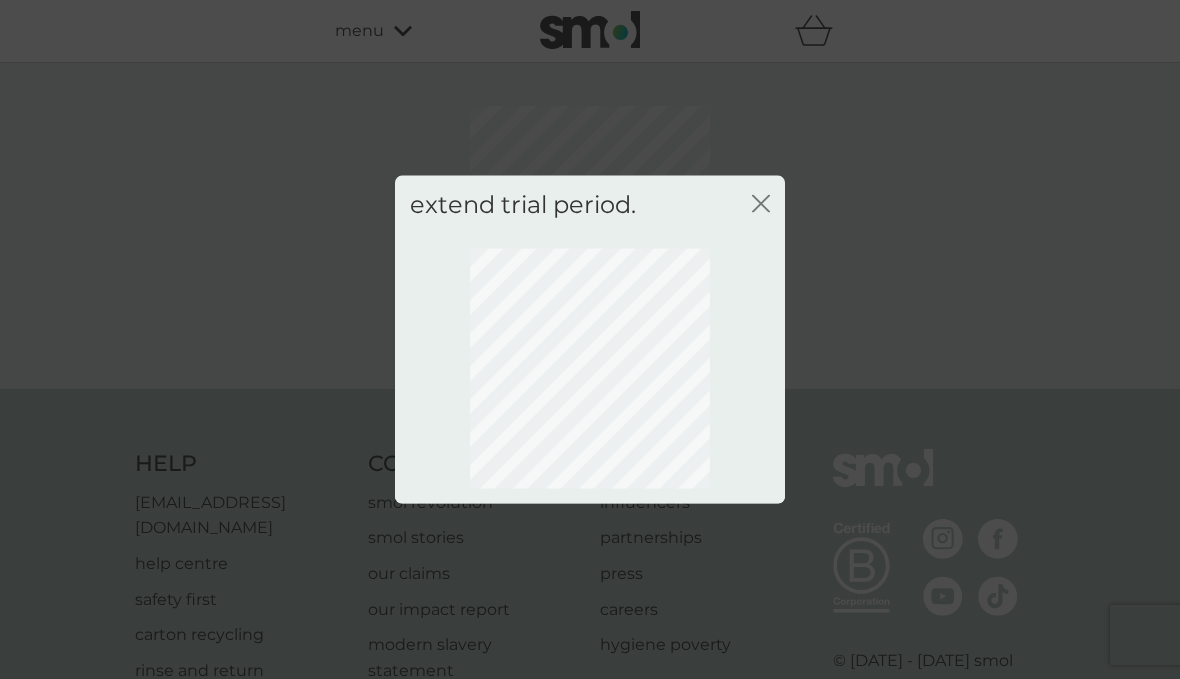 click on "close" 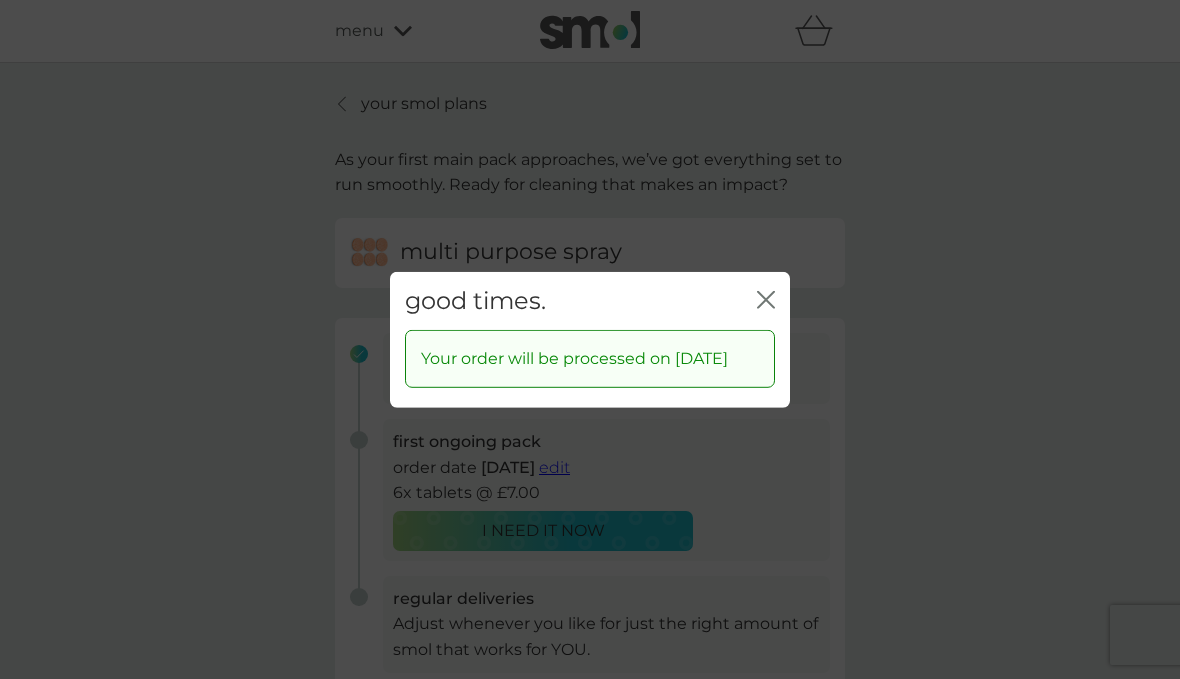 click 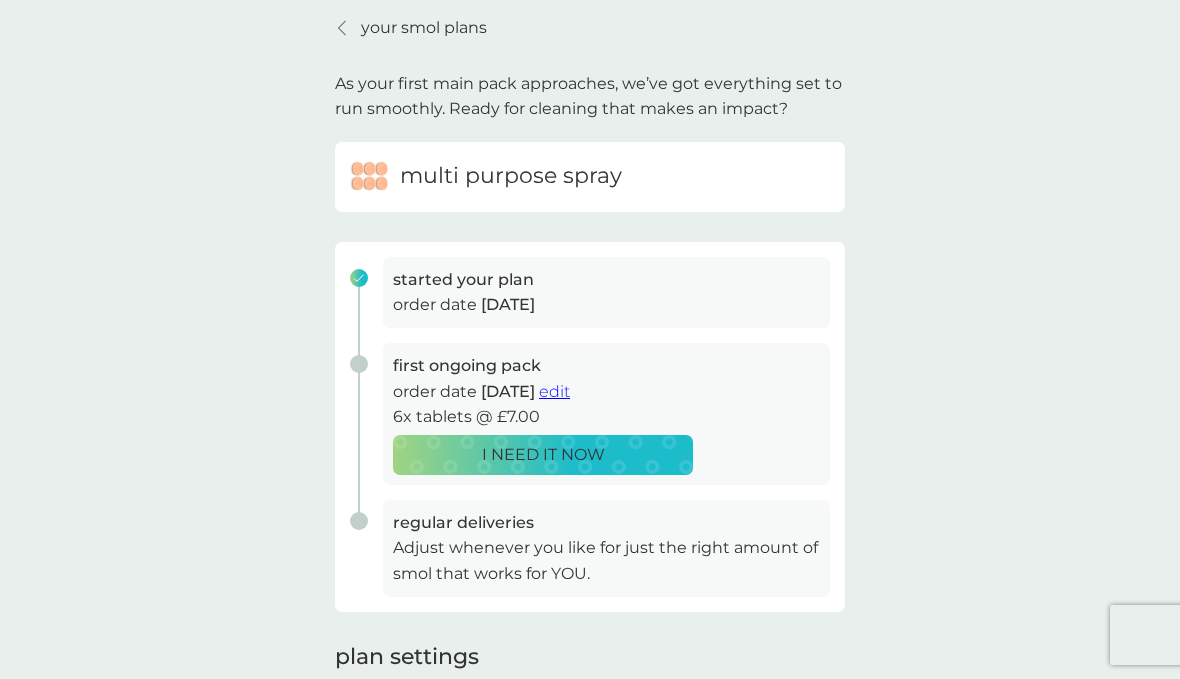 scroll, scrollTop: 0, scrollLeft: 0, axis: both 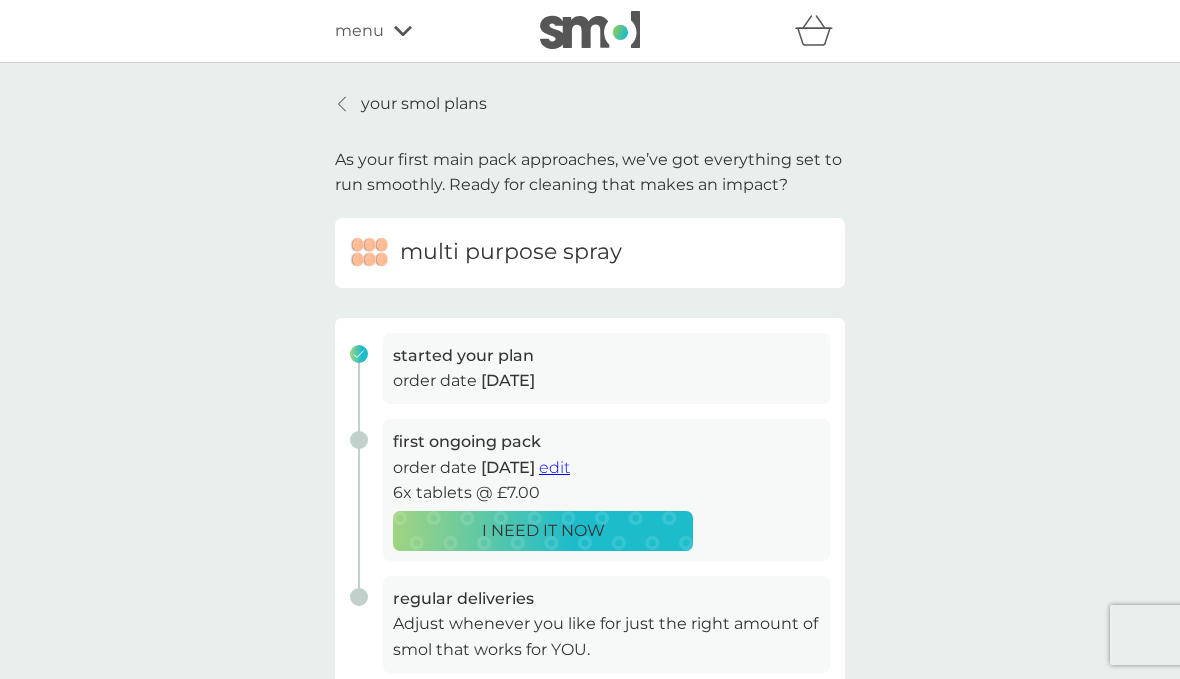 click on "your smol plans" at bounding box center (424, 104) 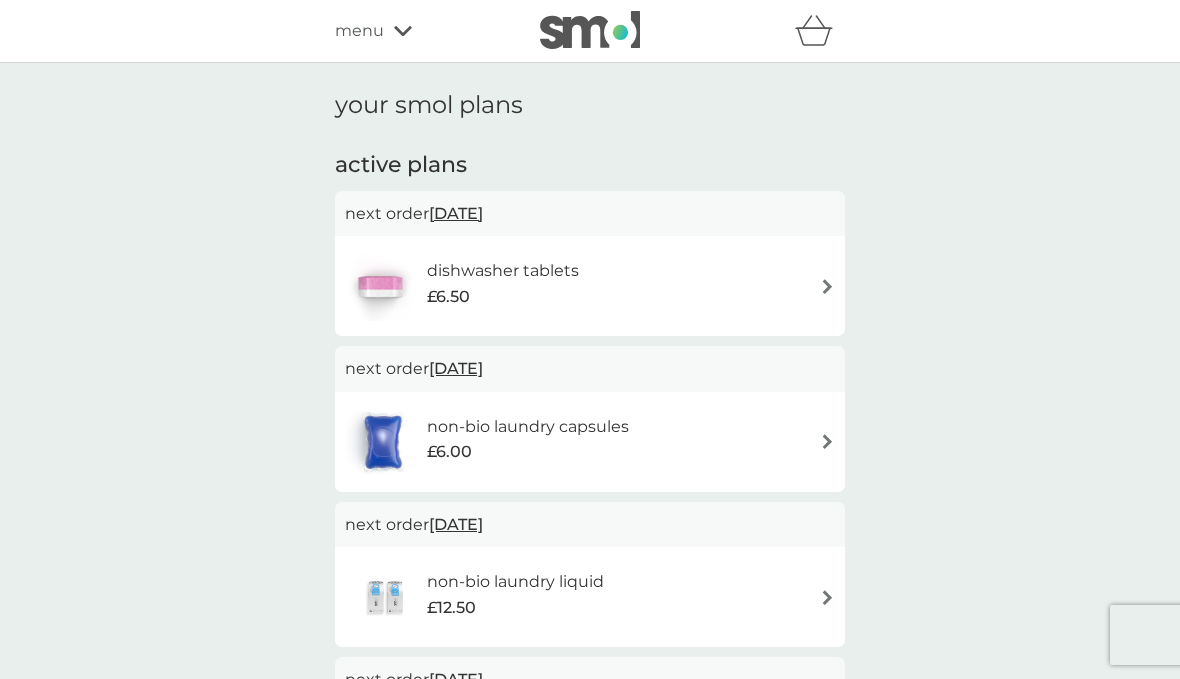 click at bounding box center (827, 441) 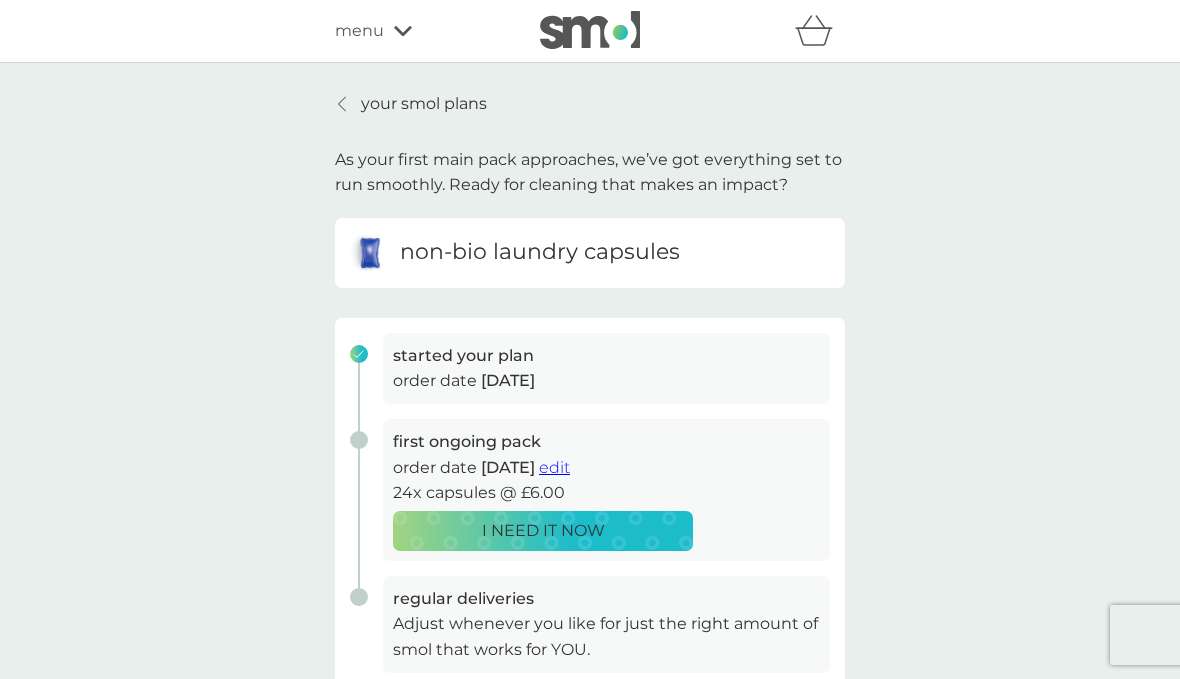 click on "edit" at bounding box center (554, 467) 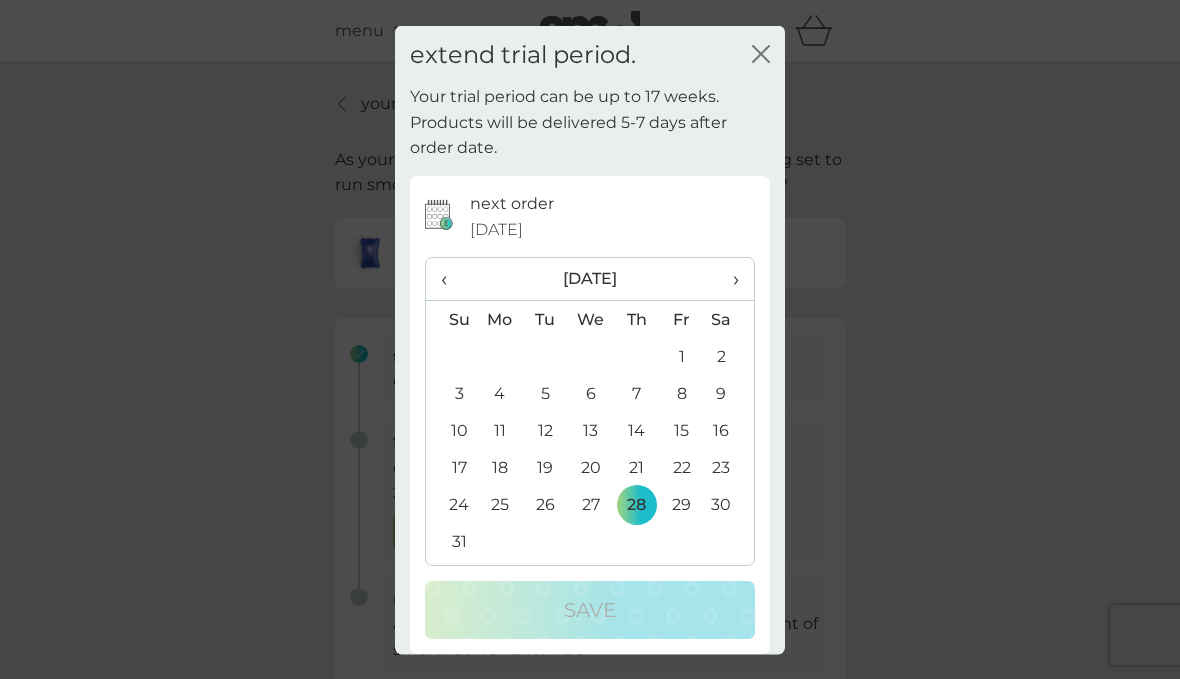 click on "›" at bounding box center [729, 279] 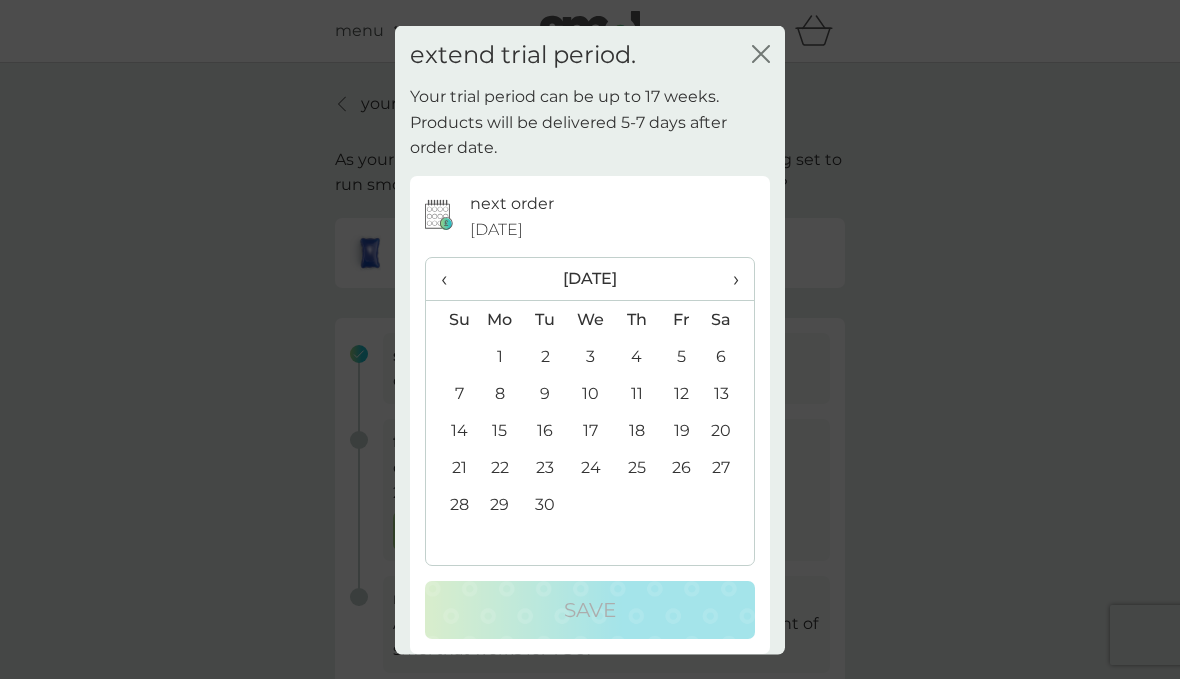click on "›" at bounding box center (729, 279) 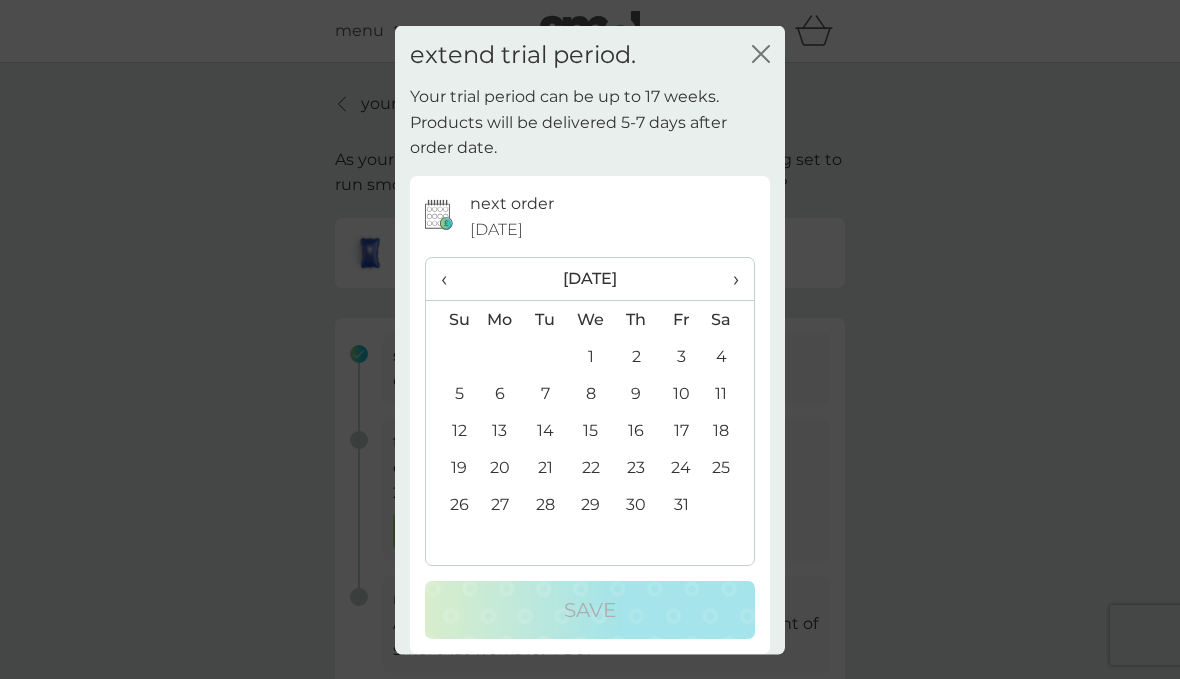 click on "28" at bounding box center [545, 504] 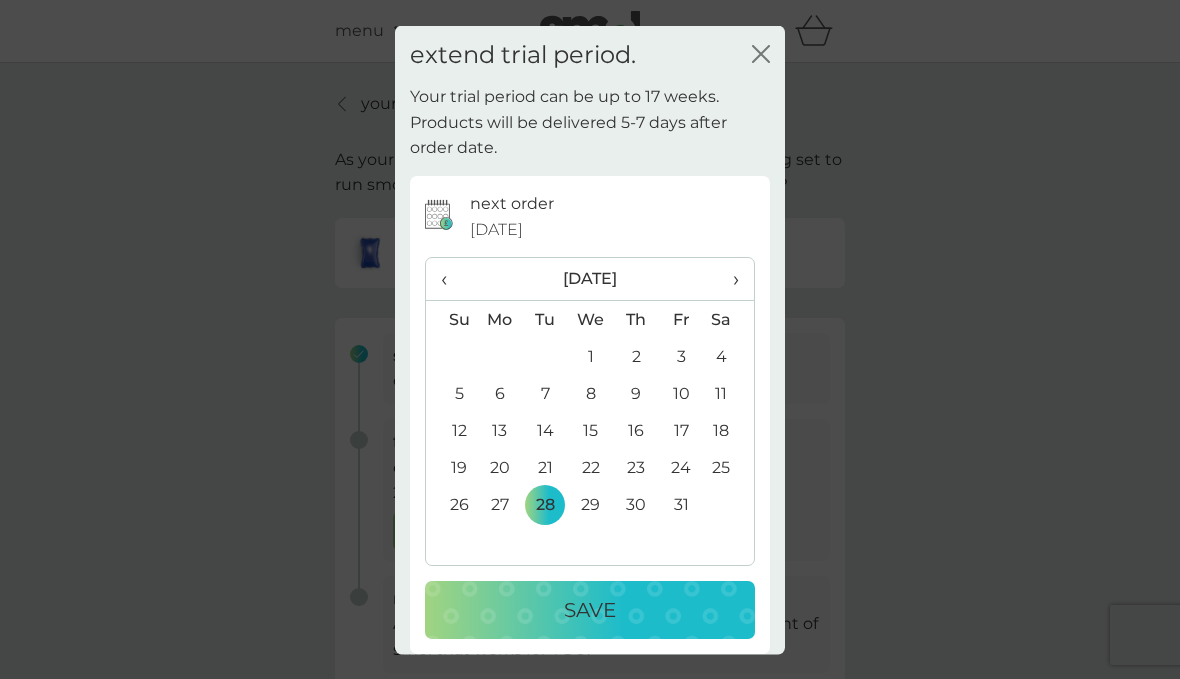 click on "Save" at bounding box center [590, 610] 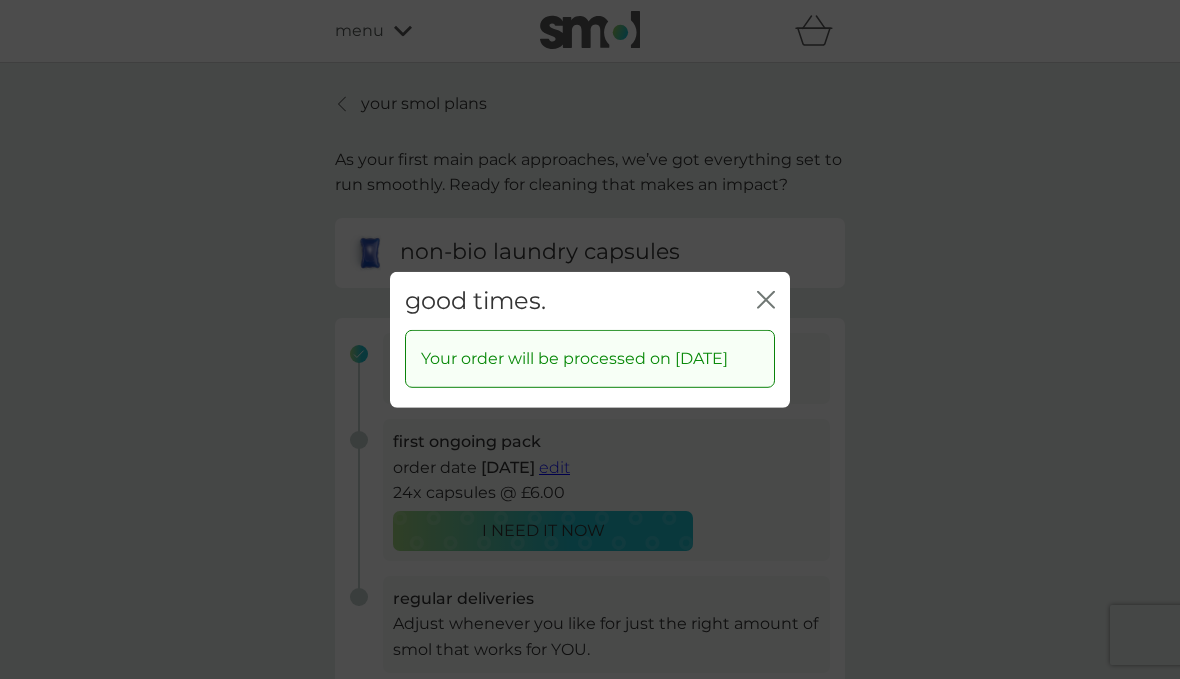 click on "good times. close" at bounding box center [590, 300] 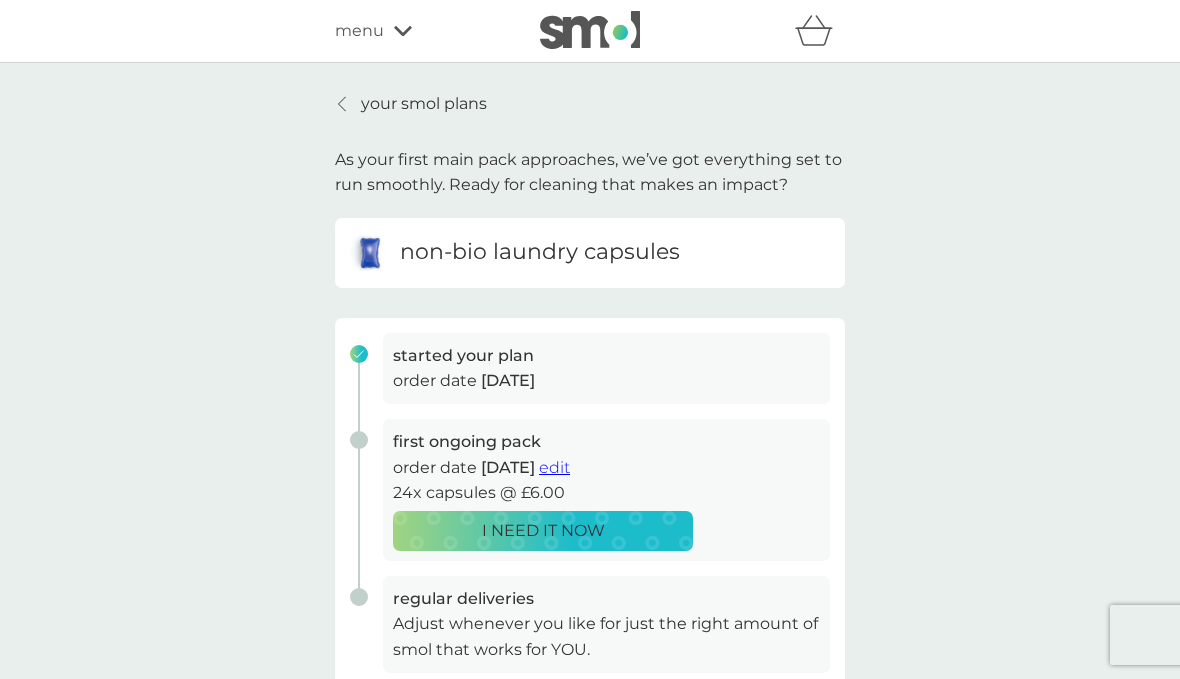 click on "your smol plans" at bounding box center (424, 104) 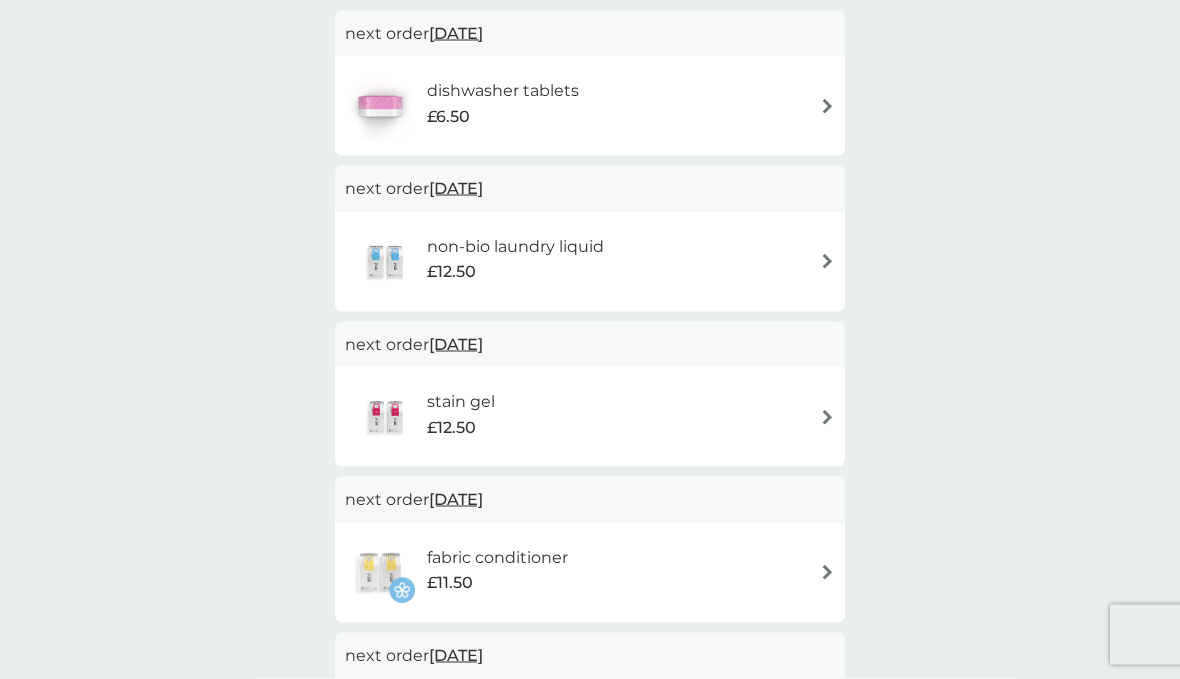 scroll, scrollTop: 179, scrollLeft: 0, axis: vertical 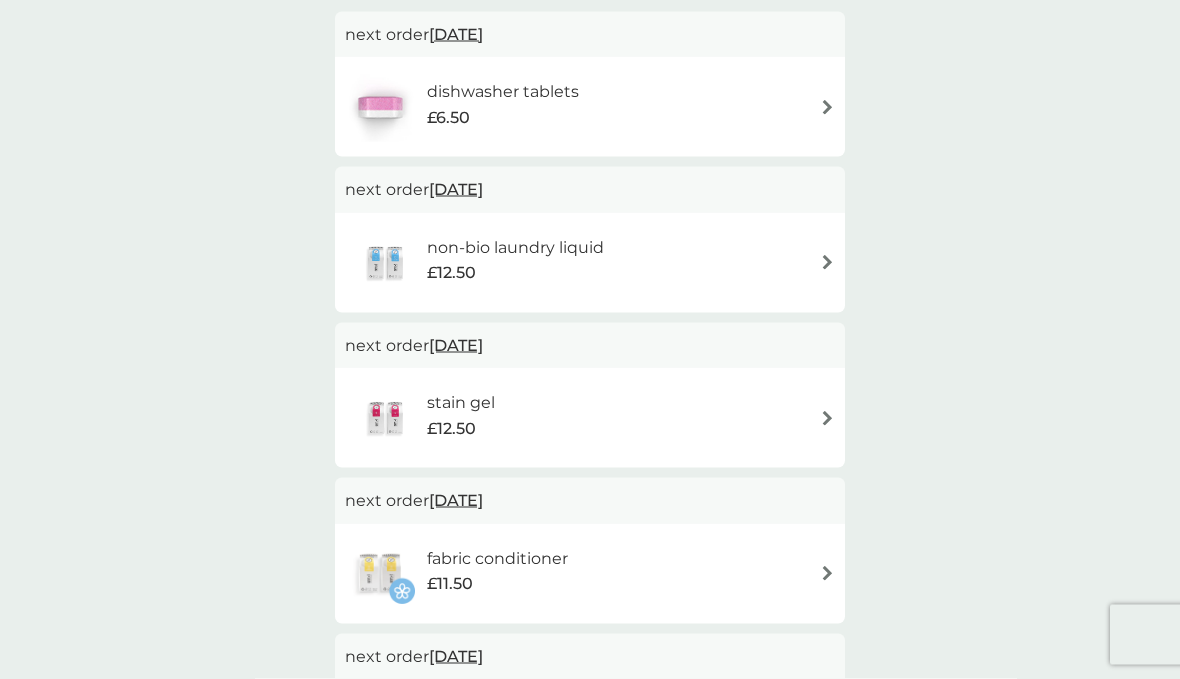 click on "non-bio laundry liquid £12.50" at bounding box center (590, 263) 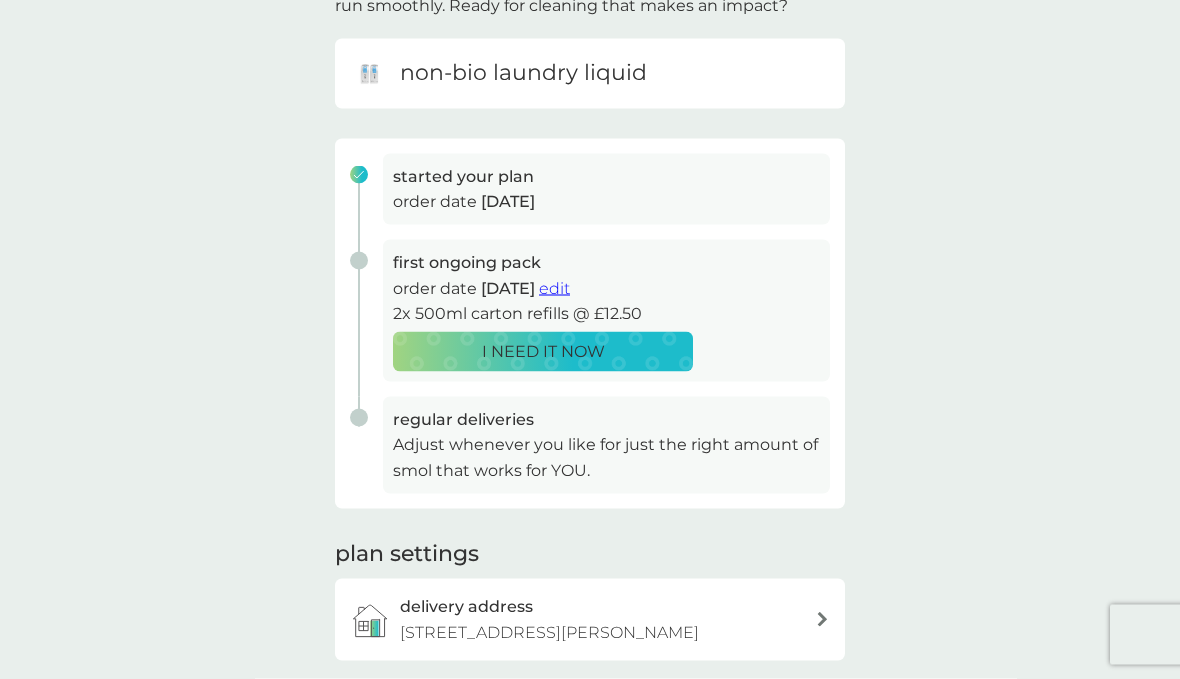 scroll, scrollTop: 0, scrollLeft: 0, axis: both 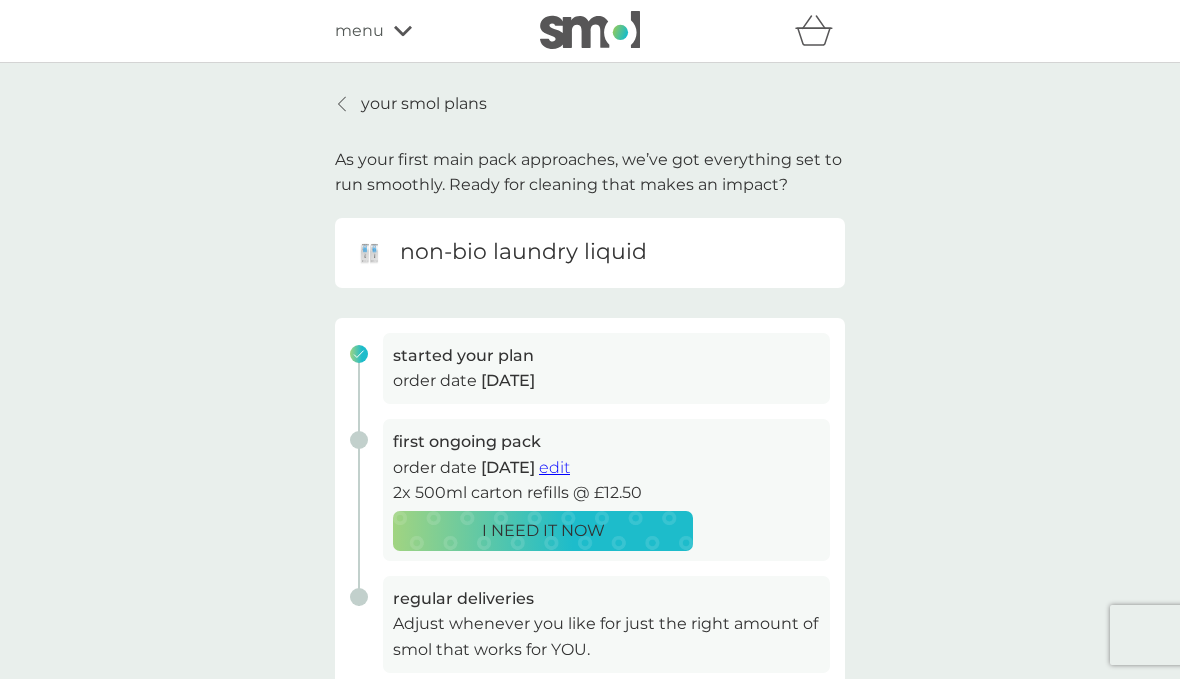 click on "edit" at bounding box center [554, 467] 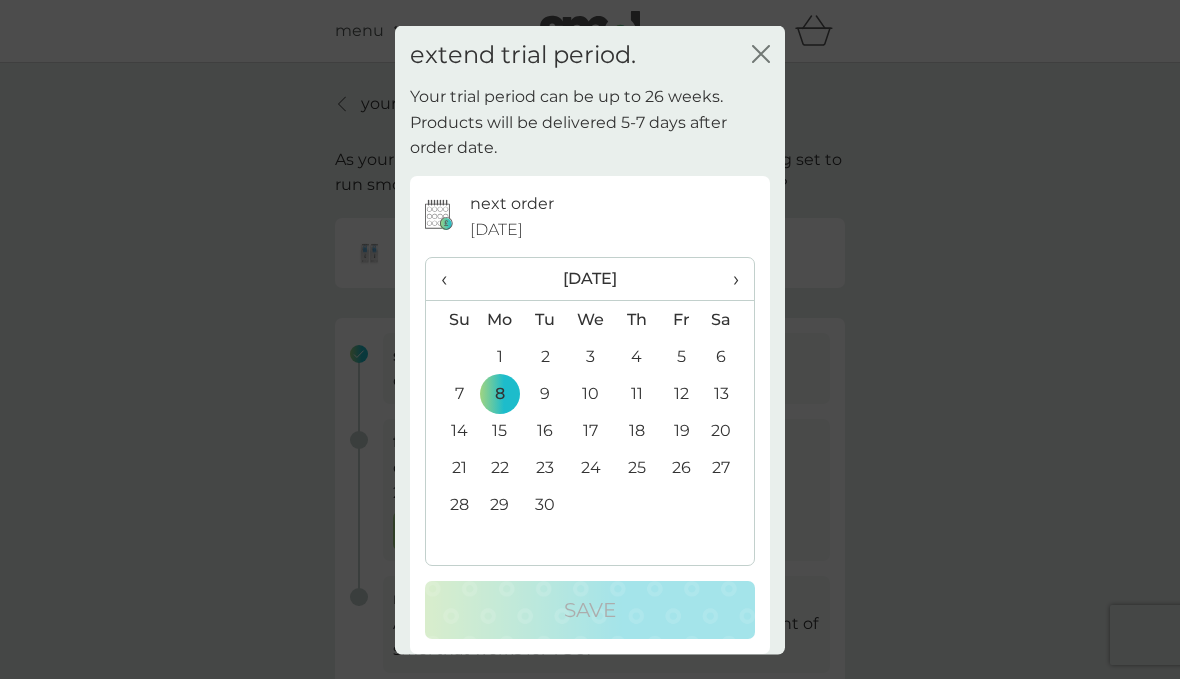click on "29" at bounding box center (500, 504) 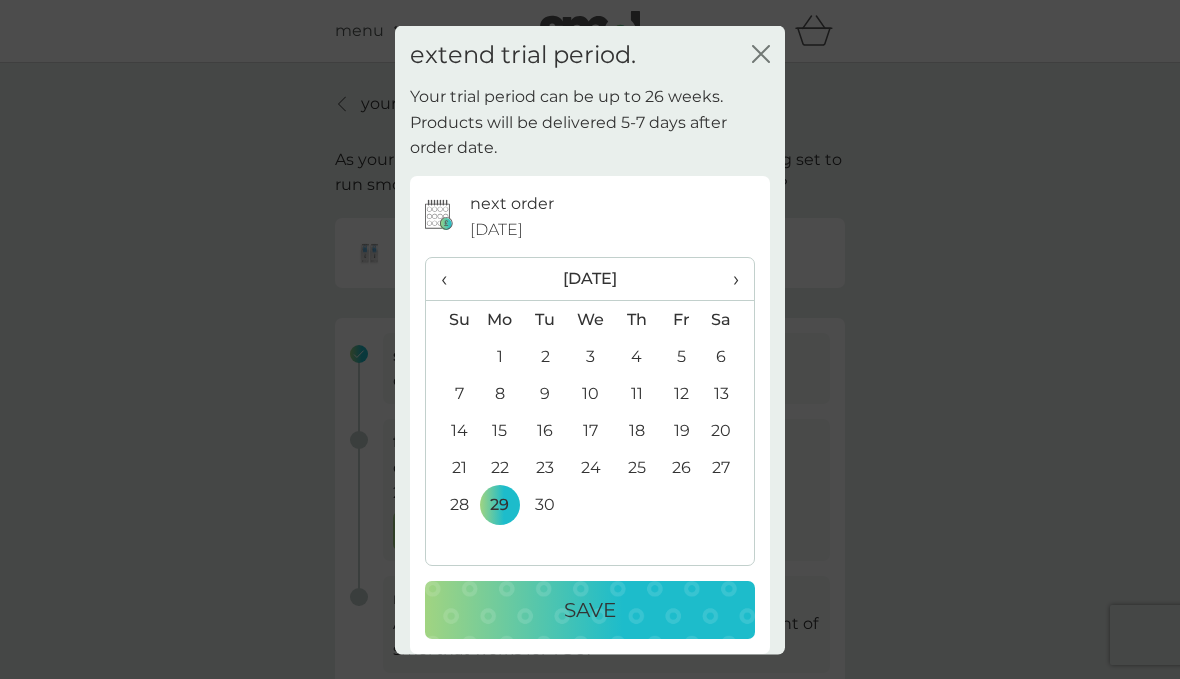 click on "Save" at bounding box center (590, 610) 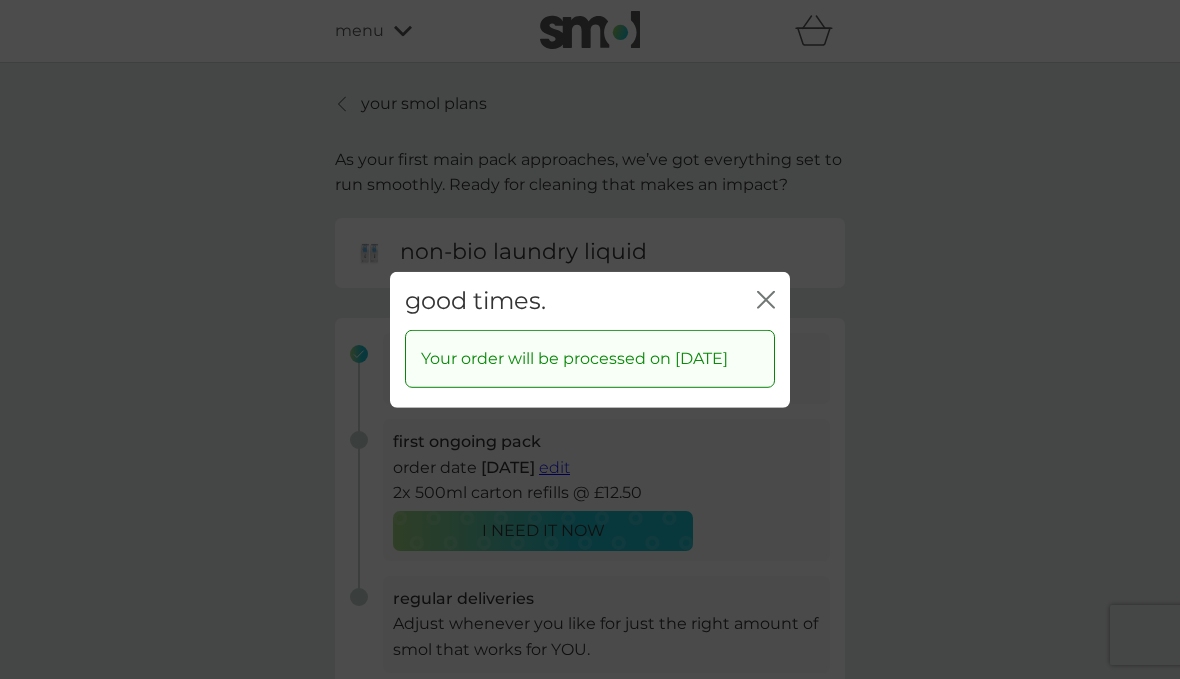 click on "close" 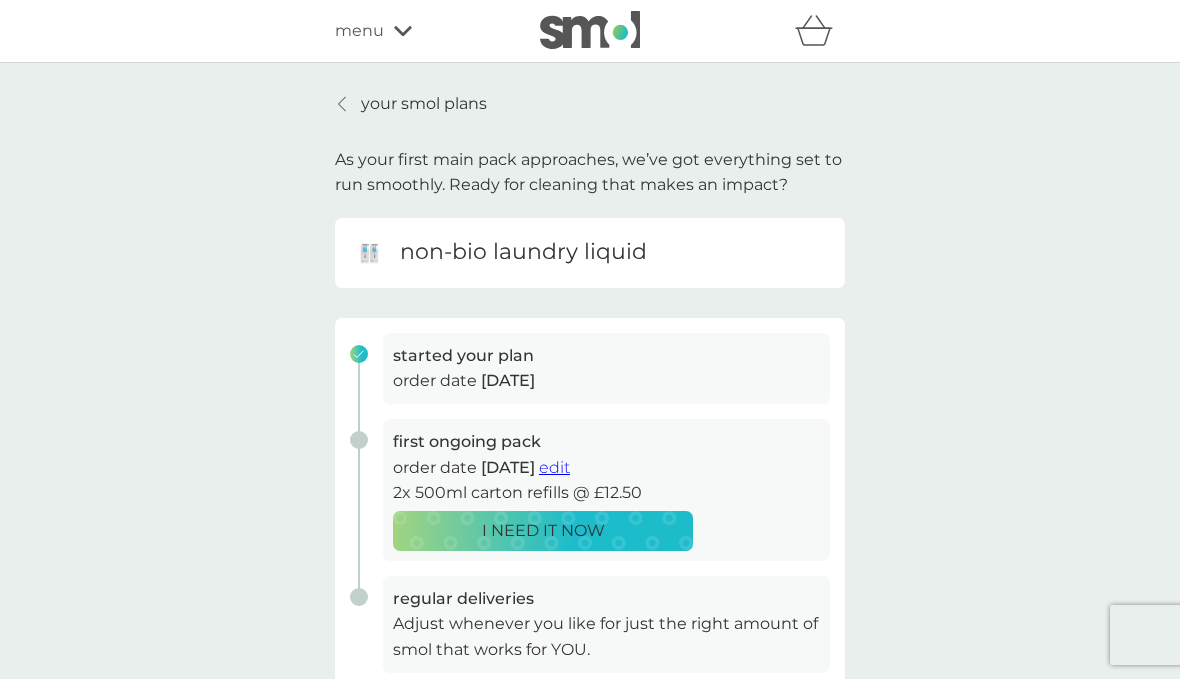 click on "your smol plans" at bounding box center (411, 104) 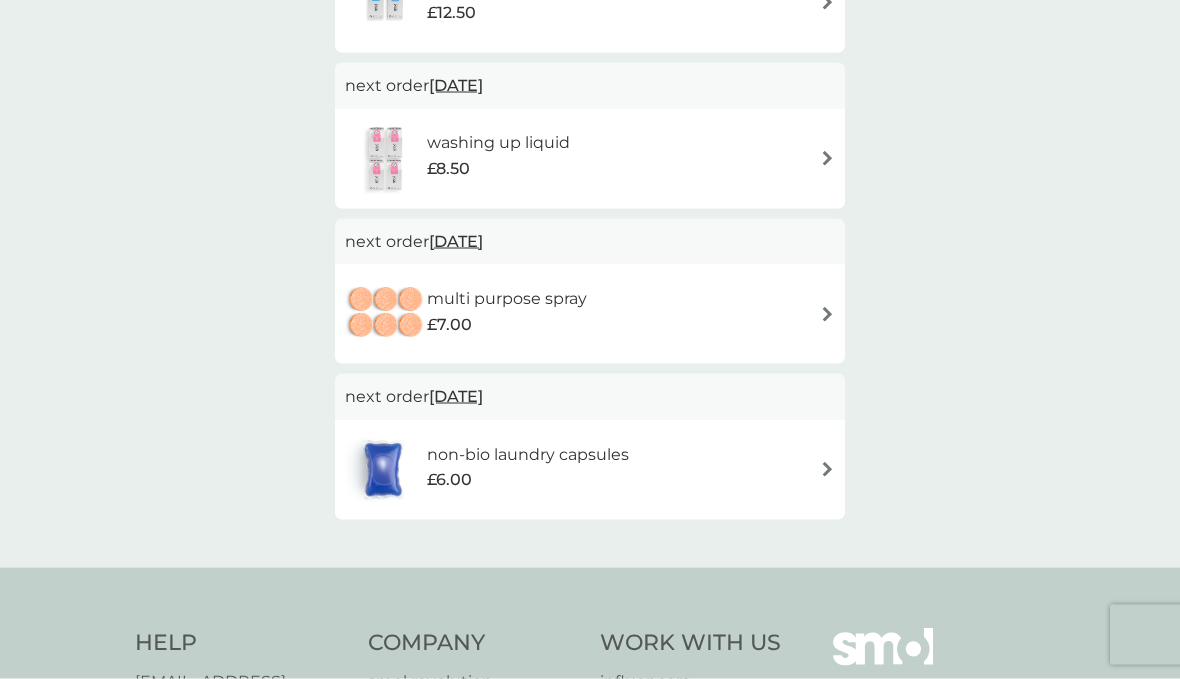 scroll, scrollTop: 751, scrollLeft: 0, axis: vertical 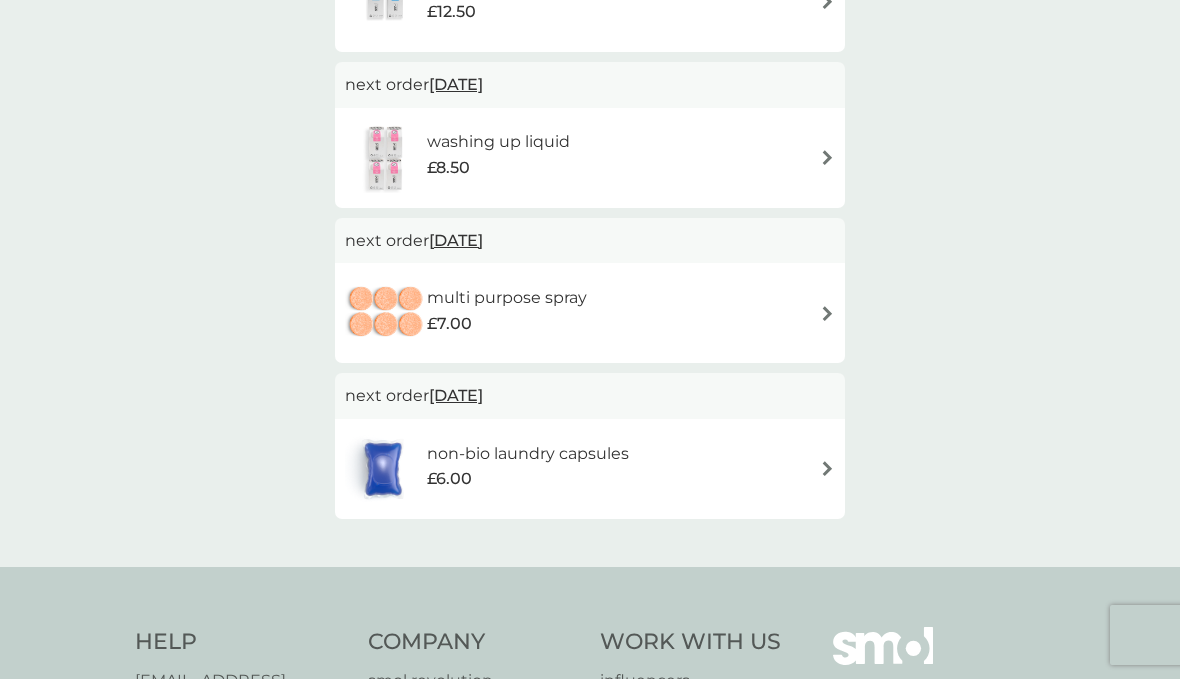 click on "28 Oct 2025" at bounding box center [456, 395] 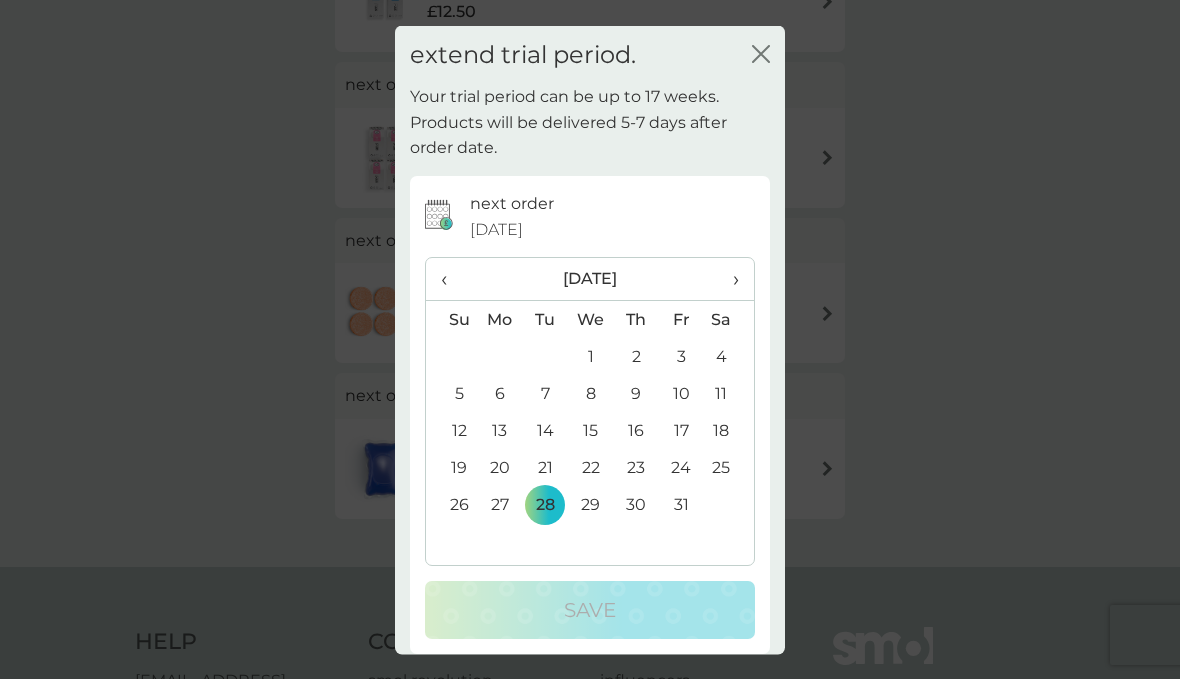 click on "close" 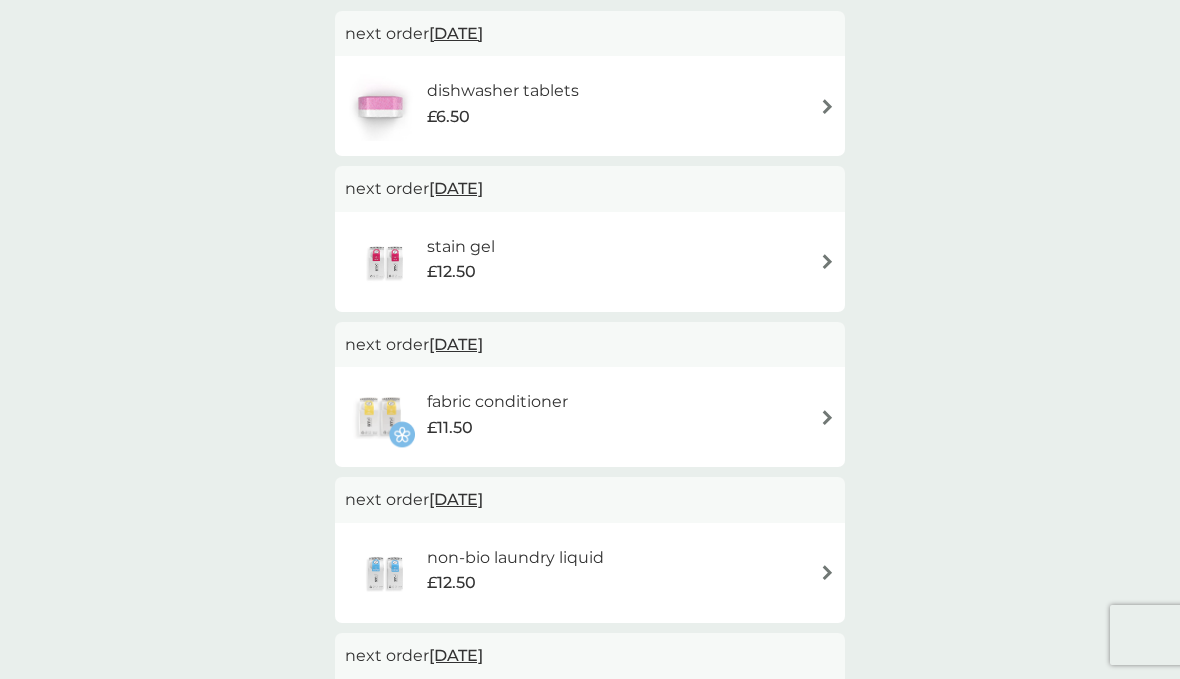 scroll, scrollTop: 0, scrollLeft: 0, axis: both 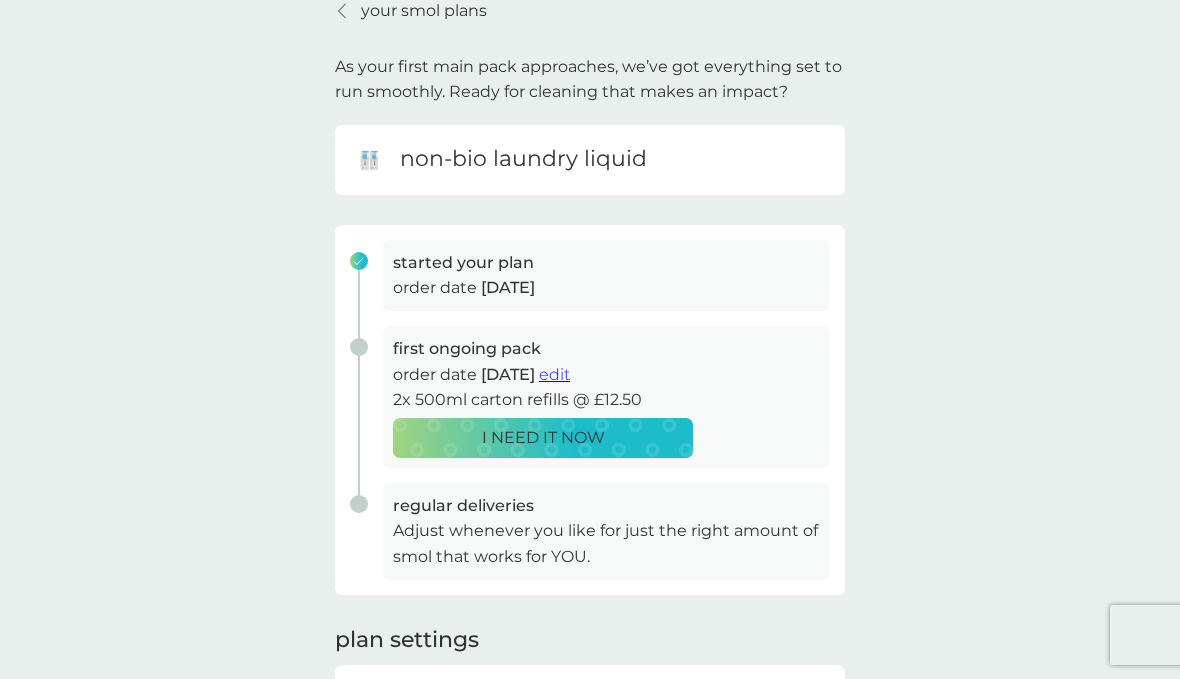 click on "edit" at bounding box center [554, 374] 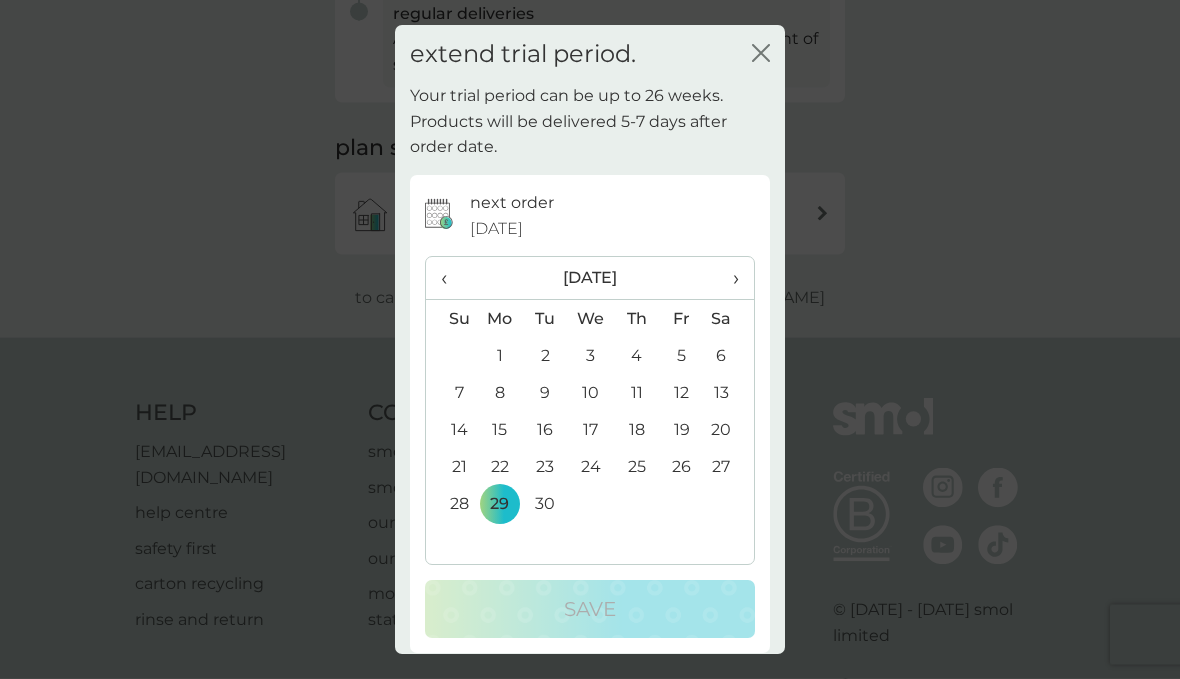 scroll, scrollTop: 591, scrollLeft: 0, axis: vertical 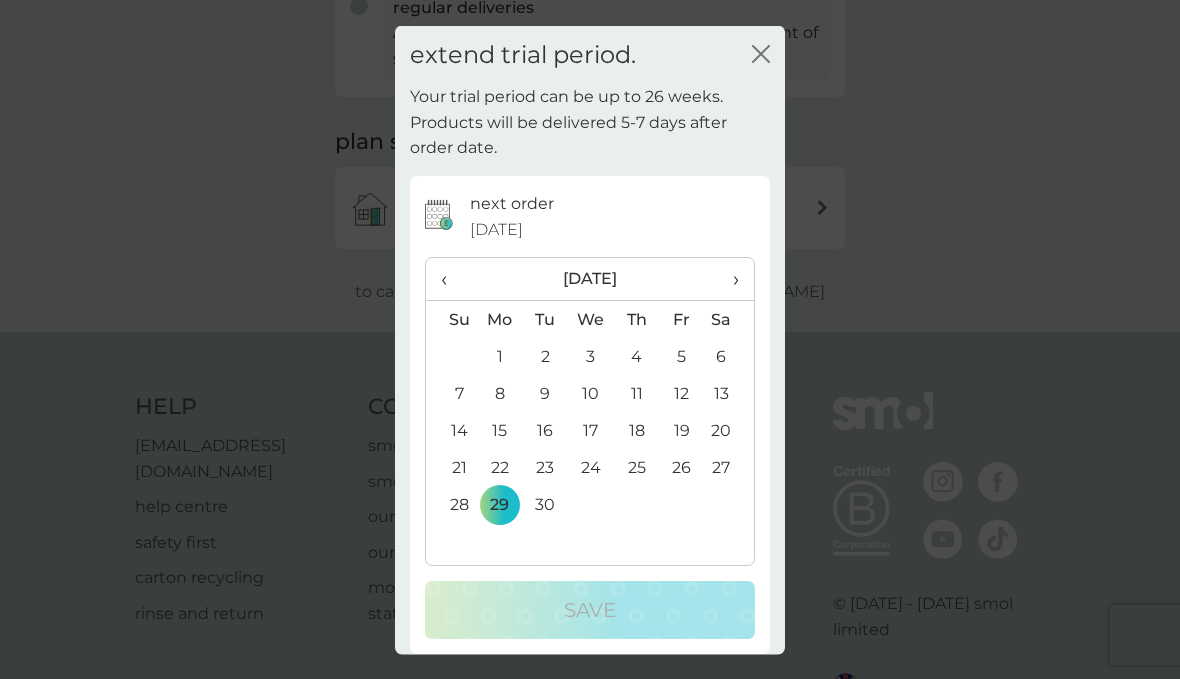 click on "close" 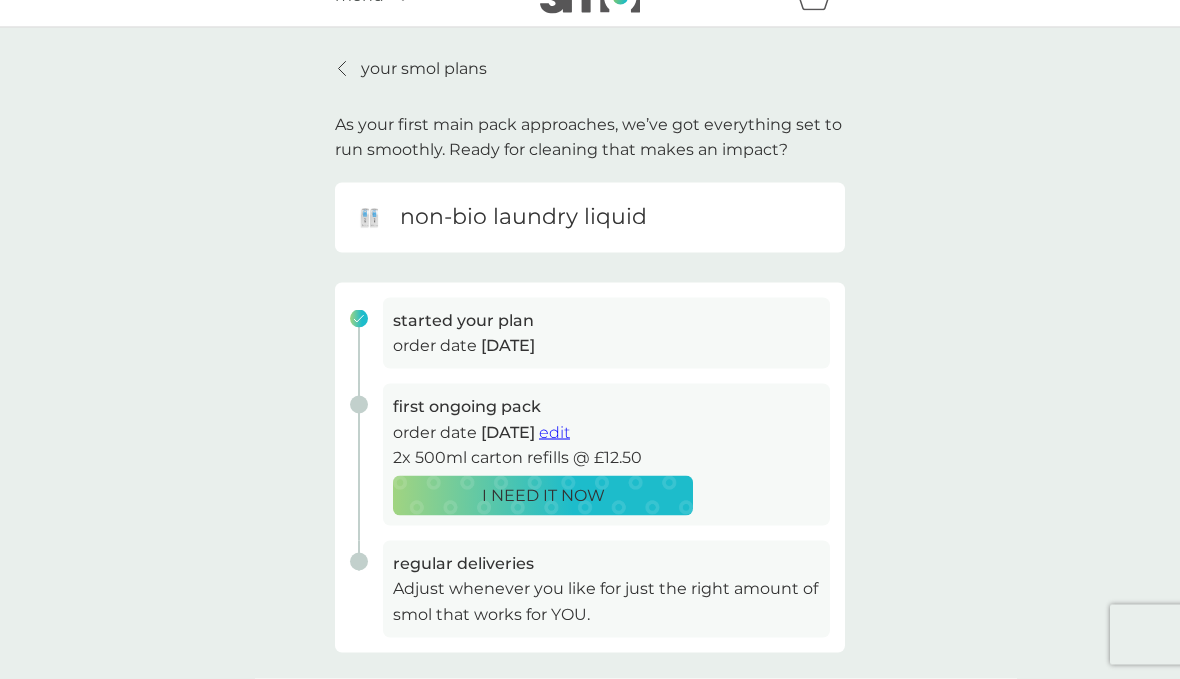 scroll, scrollTop: 0, scrollLeft: 0, axis: both 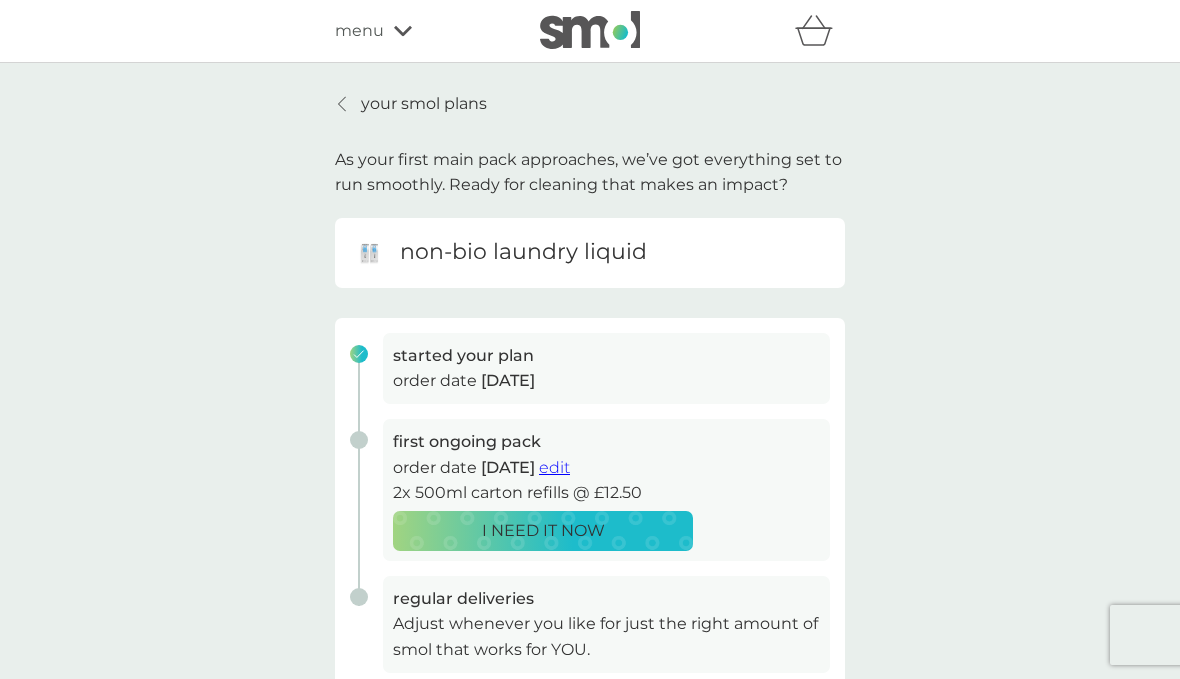 click on "your smol plans" at bounding box center [424, 104] 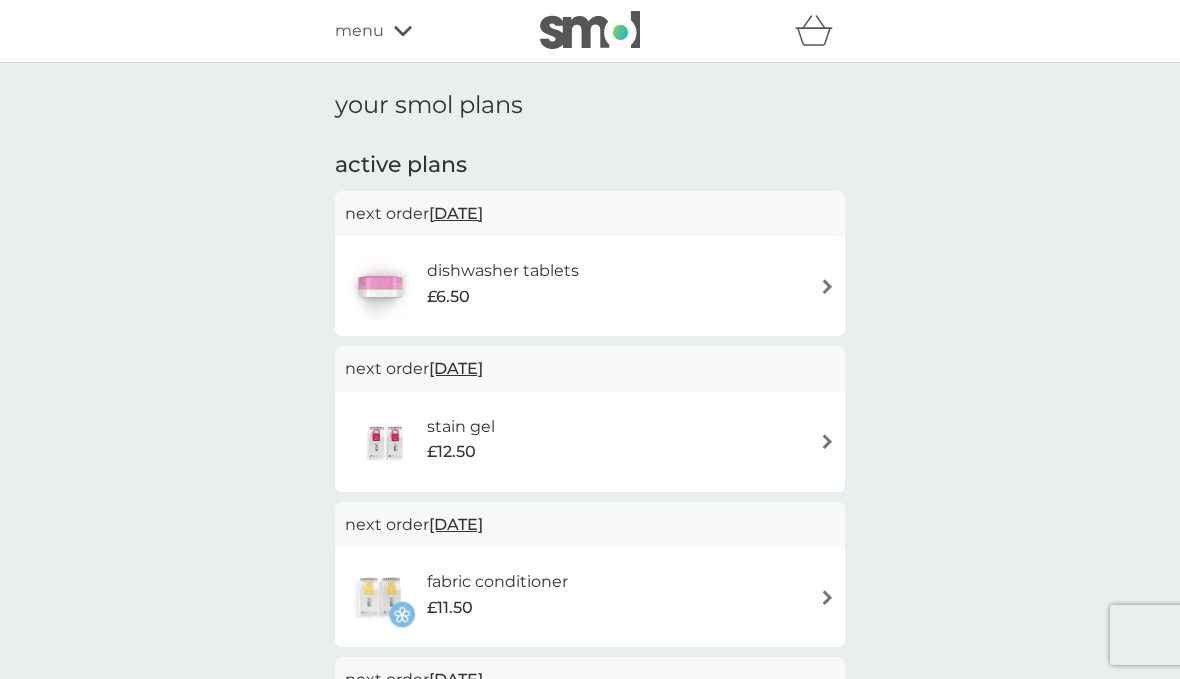 click 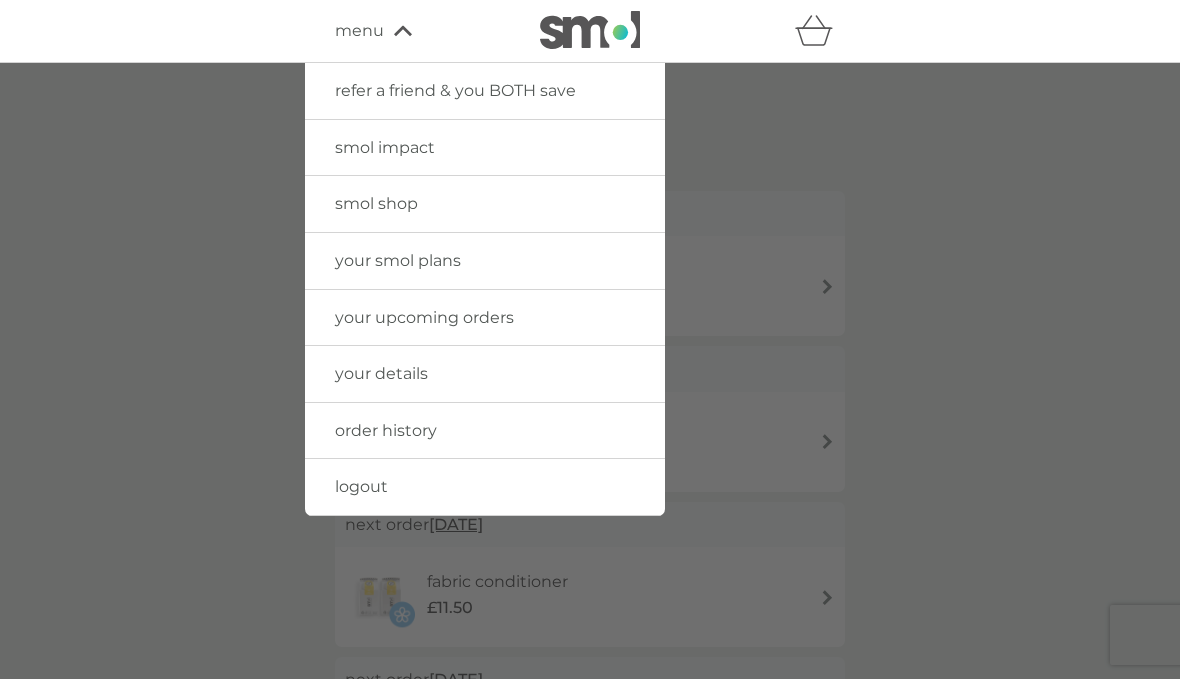 click on "smol shop" at bounding box center (376, 203) 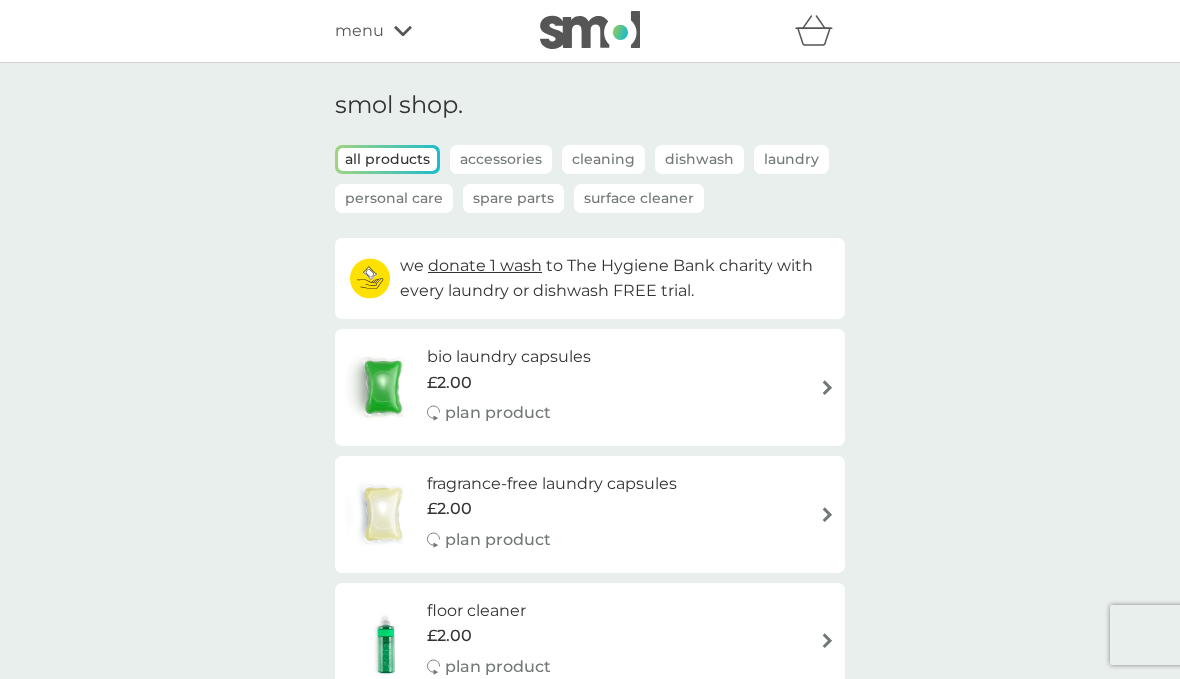click on "smol shop. all products Accessories Cleaning Dishwash Laundry Personal Care Spare Parts Surface Cleaner we   donate 1 wash   to The Hygiene Bank charity with every laundry or dishwash FREE trial. bio laundry capsules £2.00 plan product fragrance-free laundry capsules £2.00 plan product floor cleaner £2.00 plan product foaming bathroom spray £2.00 plan product dishbrush £10.00 plan product donate a wash £0.30 plan add on dishwasher storage caddy £8.50 bio laundry liquid £6.25 £3.00 plan product hand soap £8.50 plan product body bars £8.50 plan product toothbrushes £7.50 plan product cloths £10.50 plan product sponges £6.25 plan product foaming handwash £3.00 plan product non-bio laundry storage caddy £8.50 shampoo bars £8.50 plan product toothpaste £12.50 plan product rubber gloves £5.25 soap magnets £12.50 fabric conditioner £11.50 you’ve got this plan Manage plan non-bio laundry liquid £12.50 you’ve got this plan Manage plan non-bio laundry capsules £6.00 you’ve got this plan" at bounding box center (590, 1801) 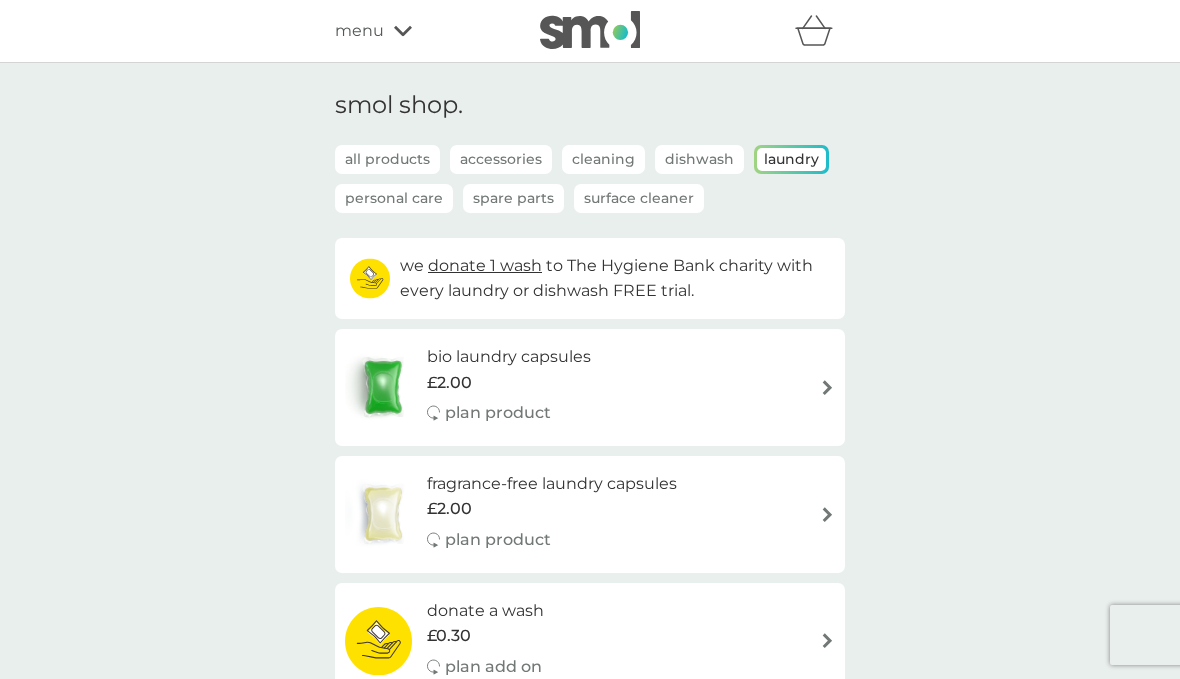 click on "Laundry" at bounding box center [791, 159] 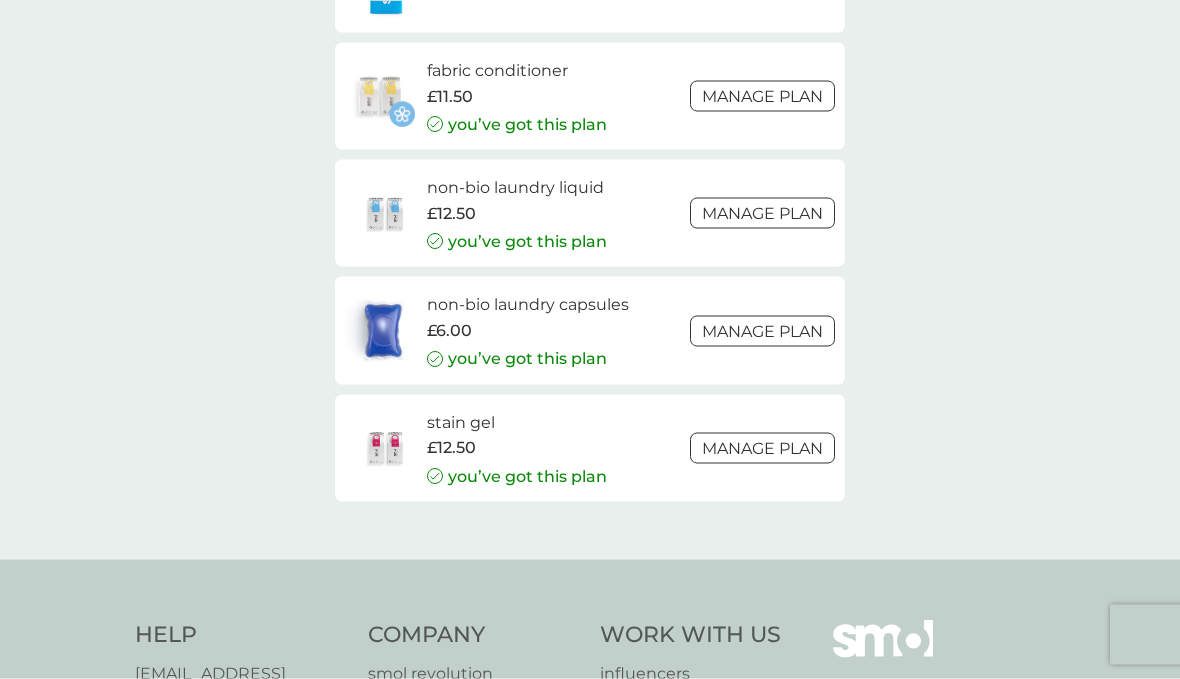 scroll, scrollTop: 904, scrollLeft: 0, axis: vertical 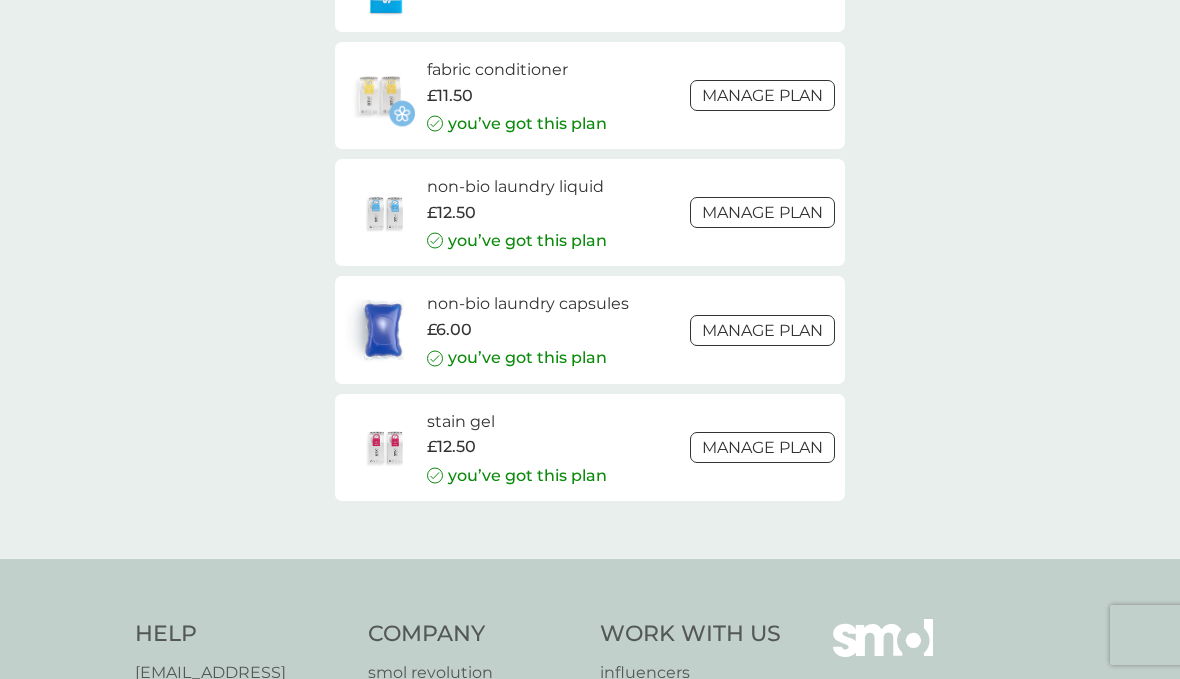 click on "Manage plan" at bounding box center [762, 212] 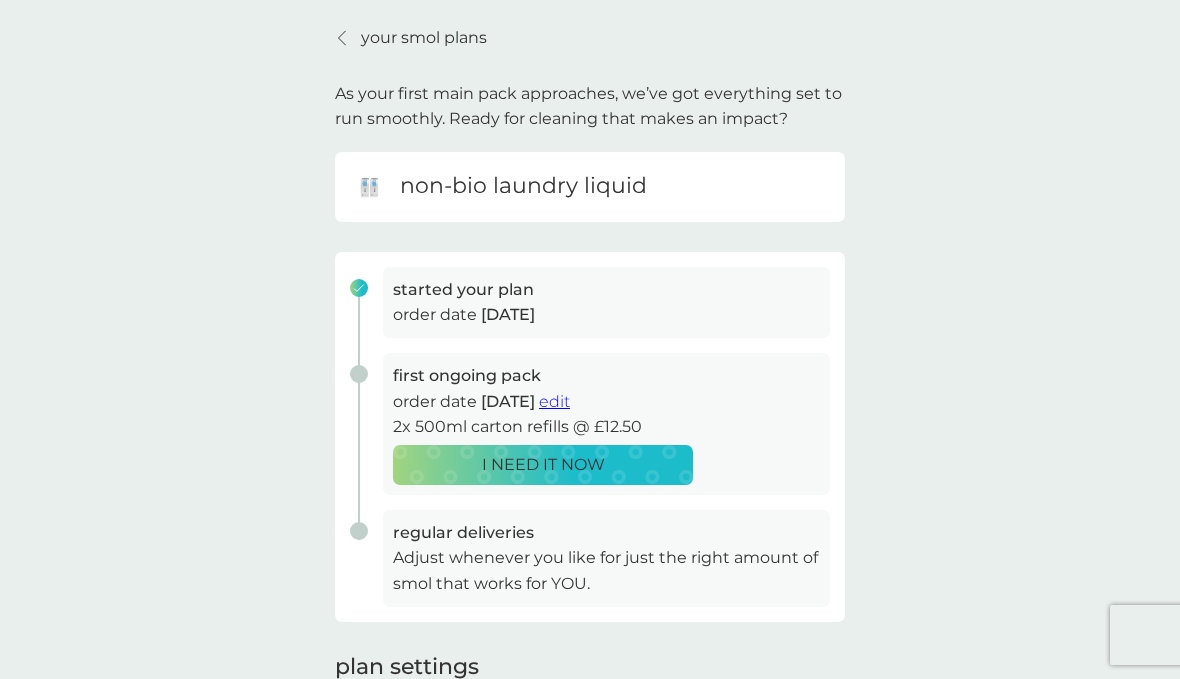 scroll, scrollTop: 0, scrollLeft: 0, axis: both 